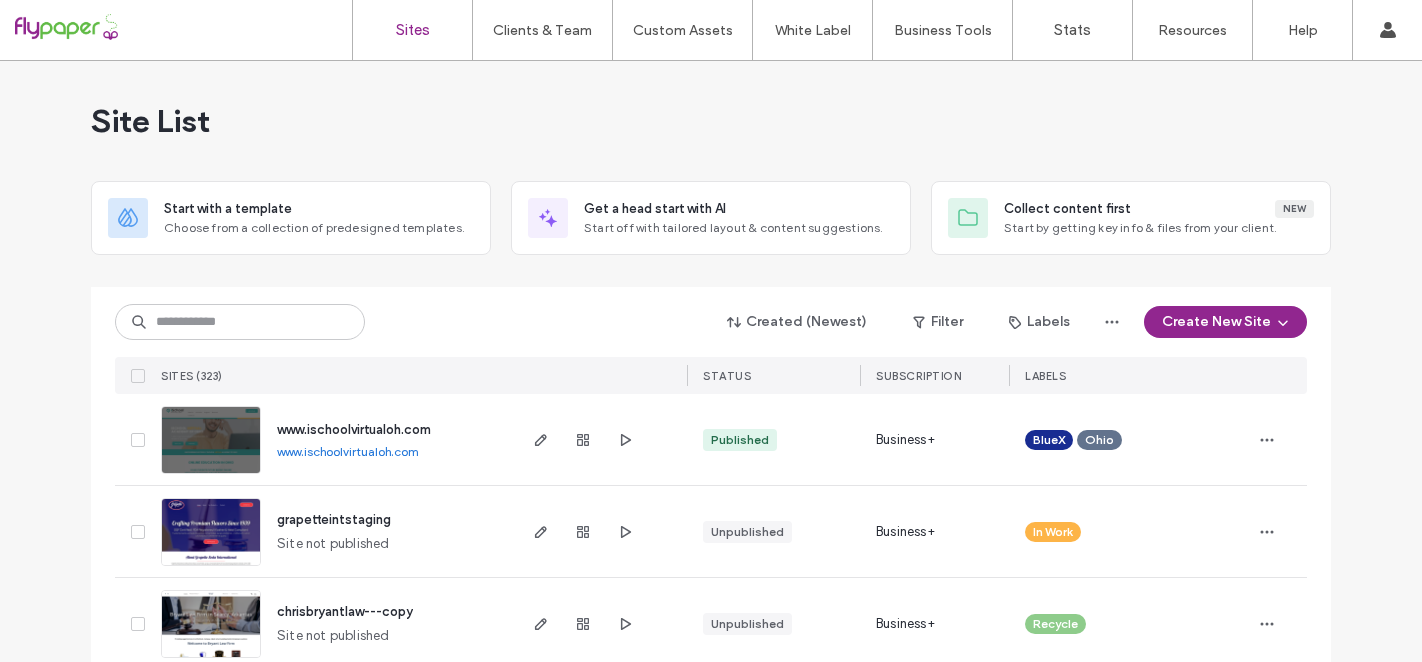 scroll, scrollTop: 0, scrollLeft: 0, axis: both 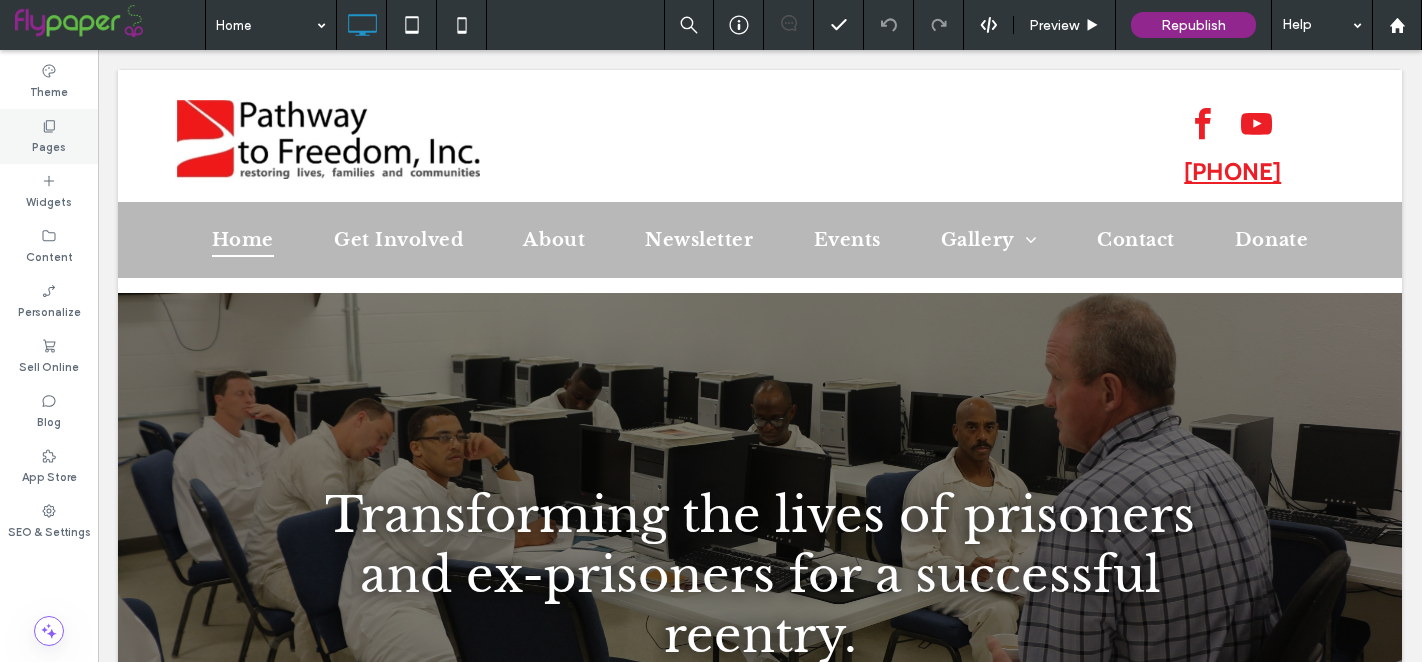 click 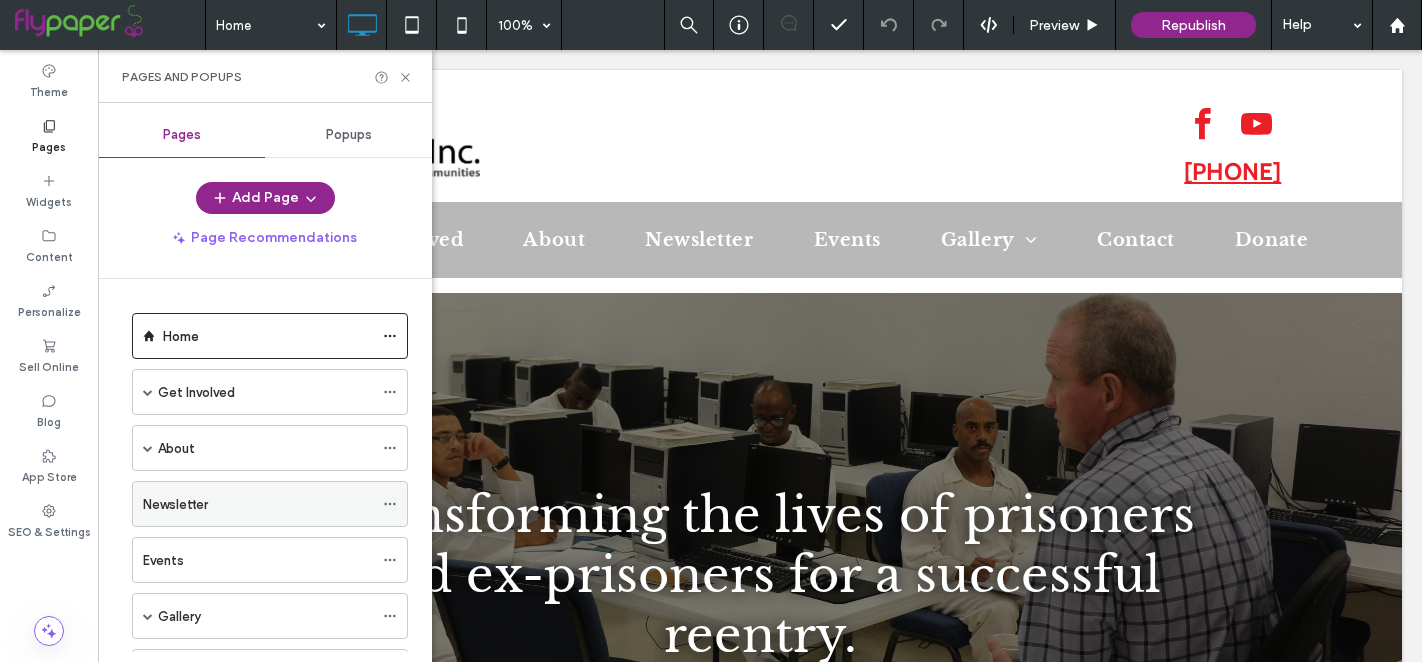 click on "Newsletter" at bounding box center [258, 504] 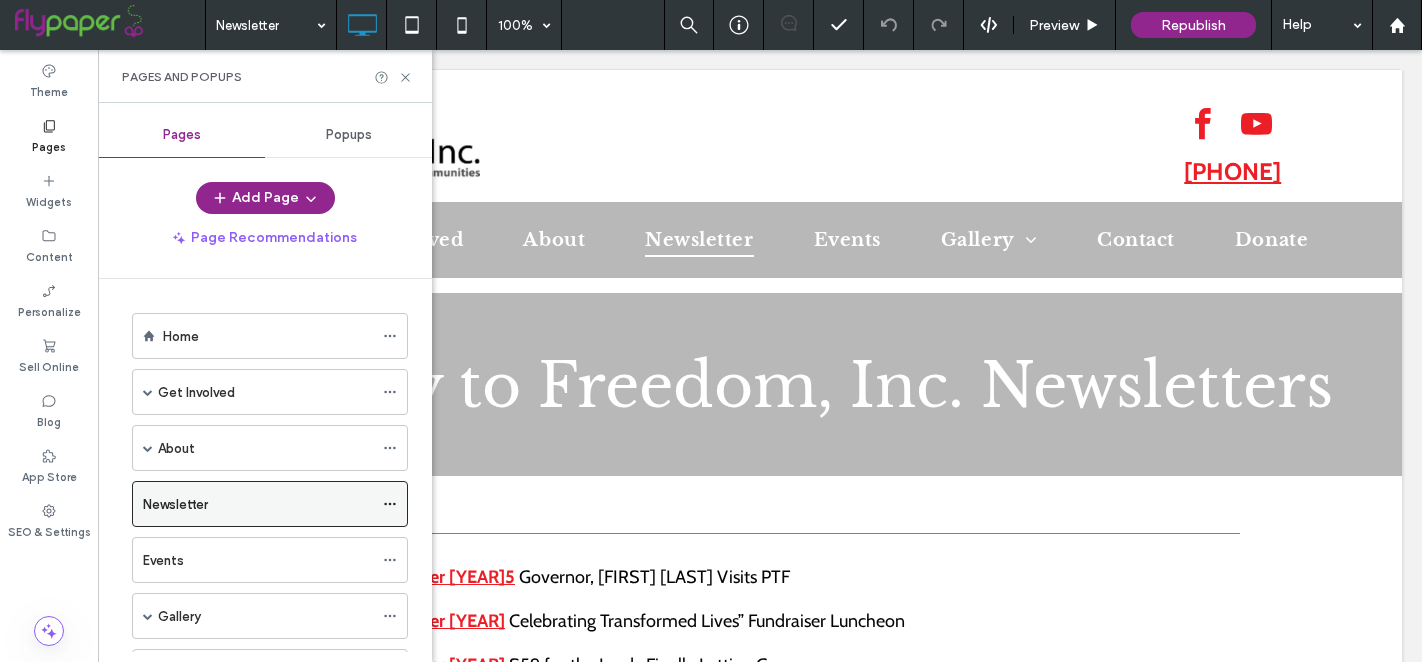 scroll, scrollTop: 0, scrollLeft: 0, axis: both 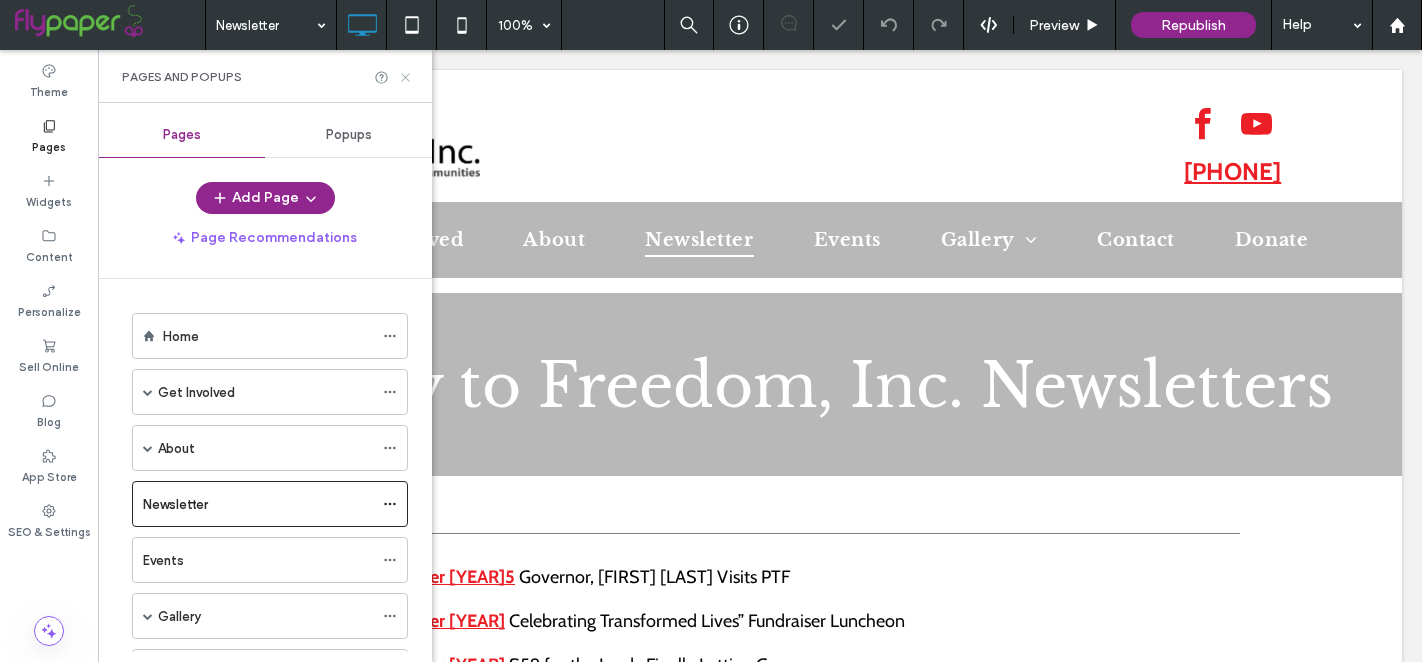 drag, startPoint x: 406, startPoint y: 69, endPoint x: 308, endPoint y: 20, distance: 109.56733 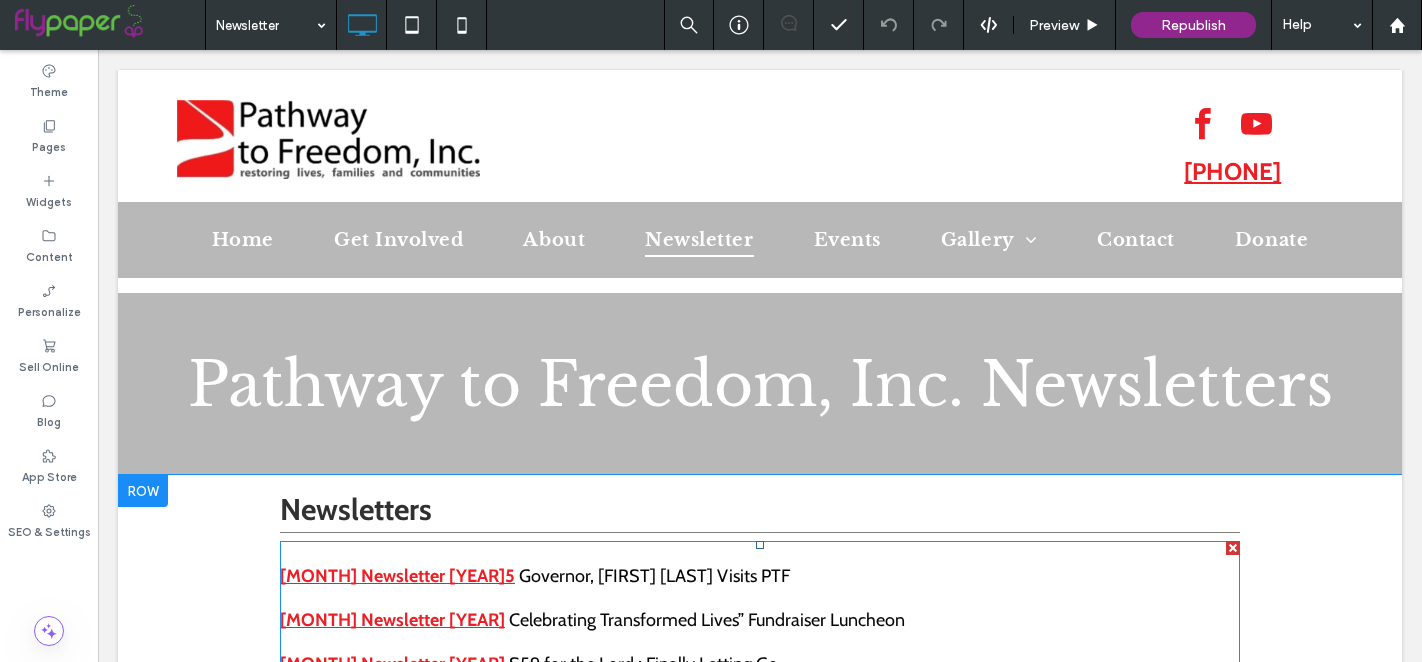 scroll, scrollTop: 0, scrollLeft: 0, axis: both 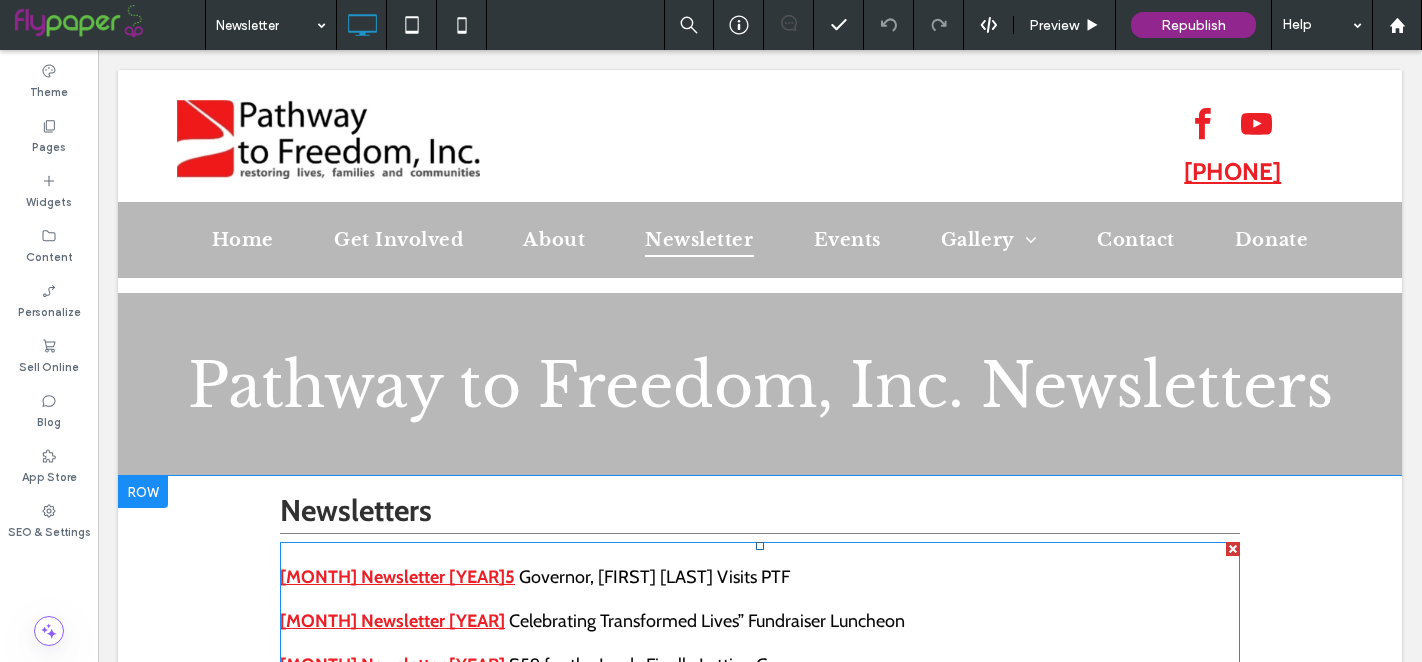 click on "Governor, [FIRST] [LAST] Visits PTF" at bounding box center (654, 577) 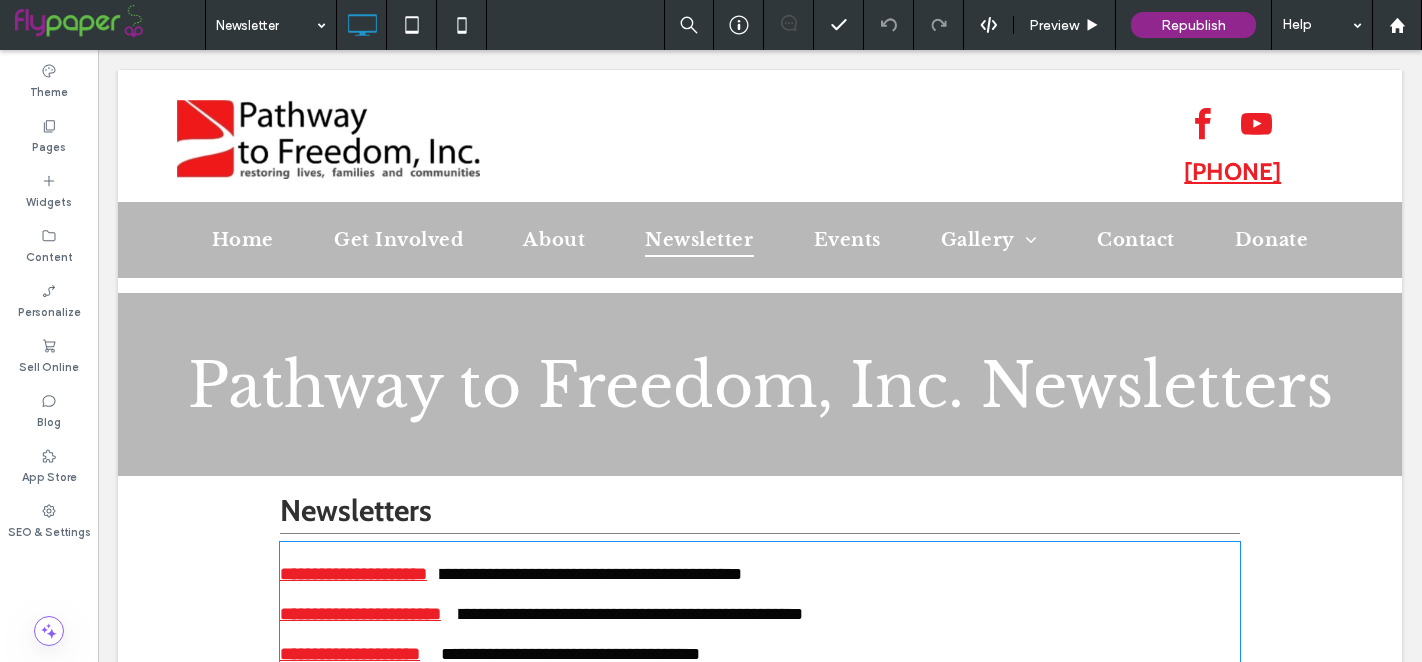 type on "*****" 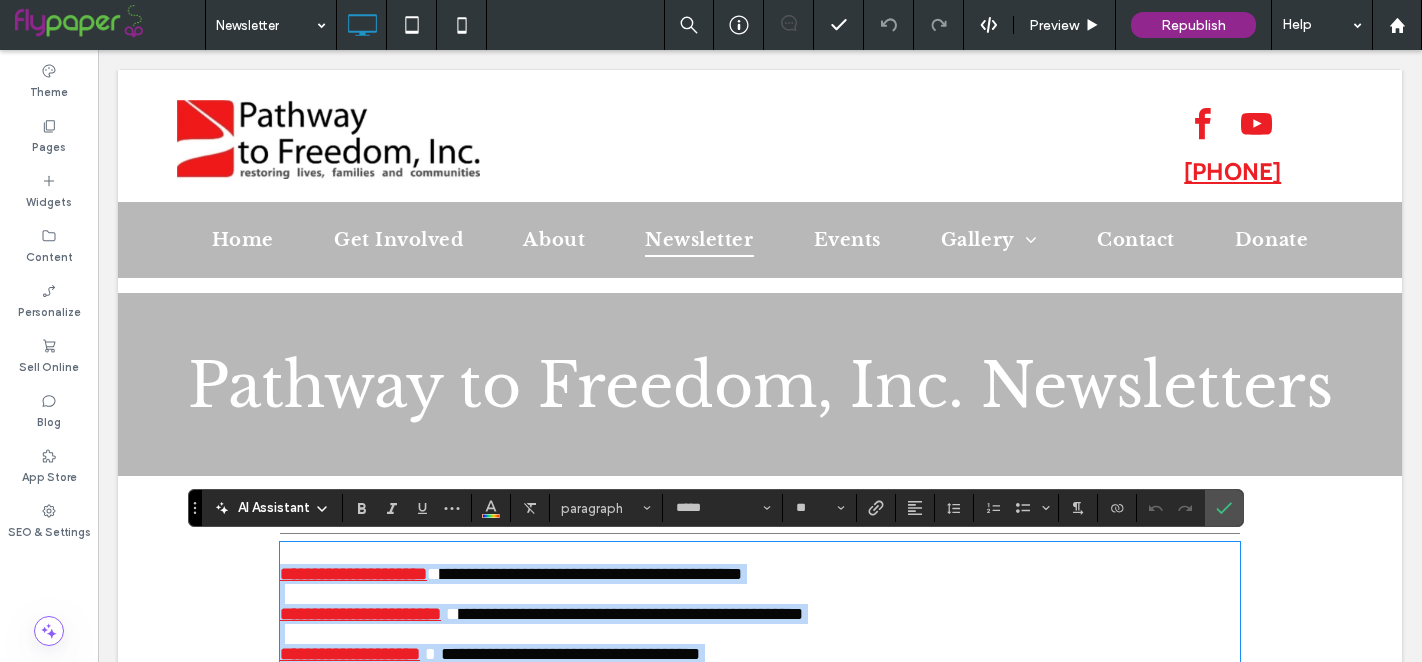 click on "**********" at bounding box center [591, 574] 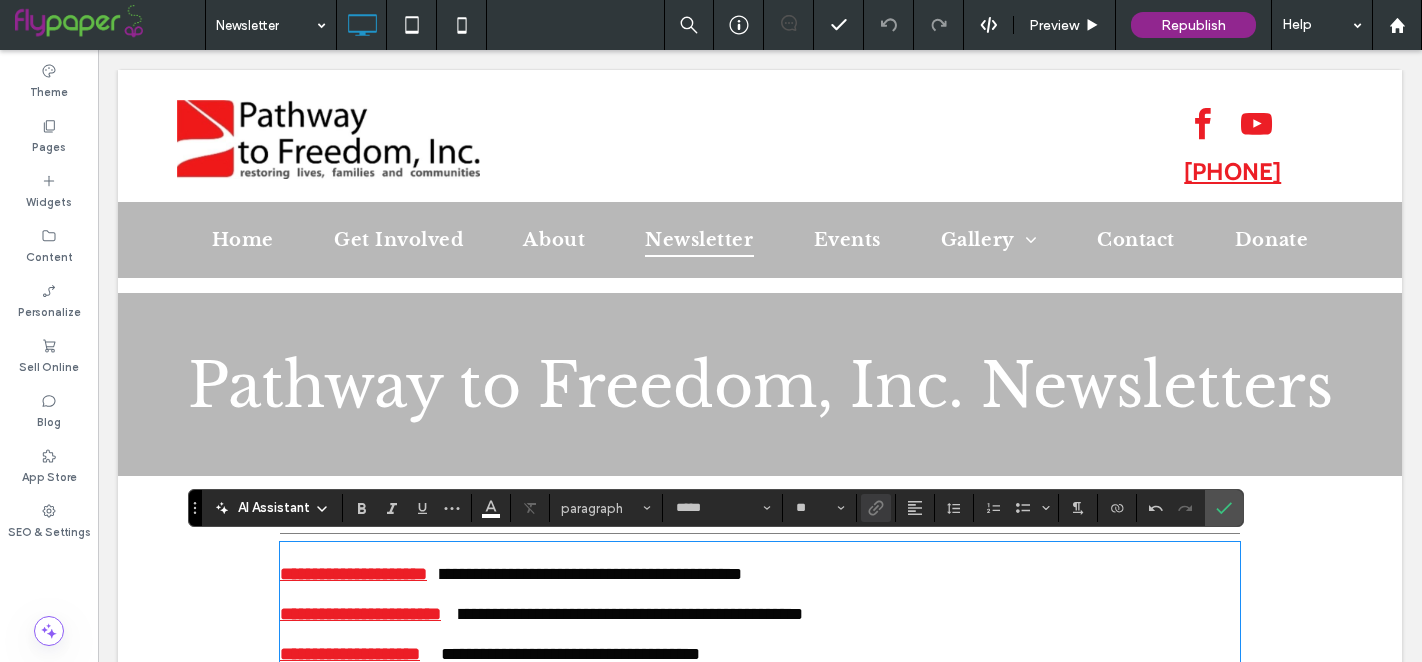 click at bounding box center (760, 554) 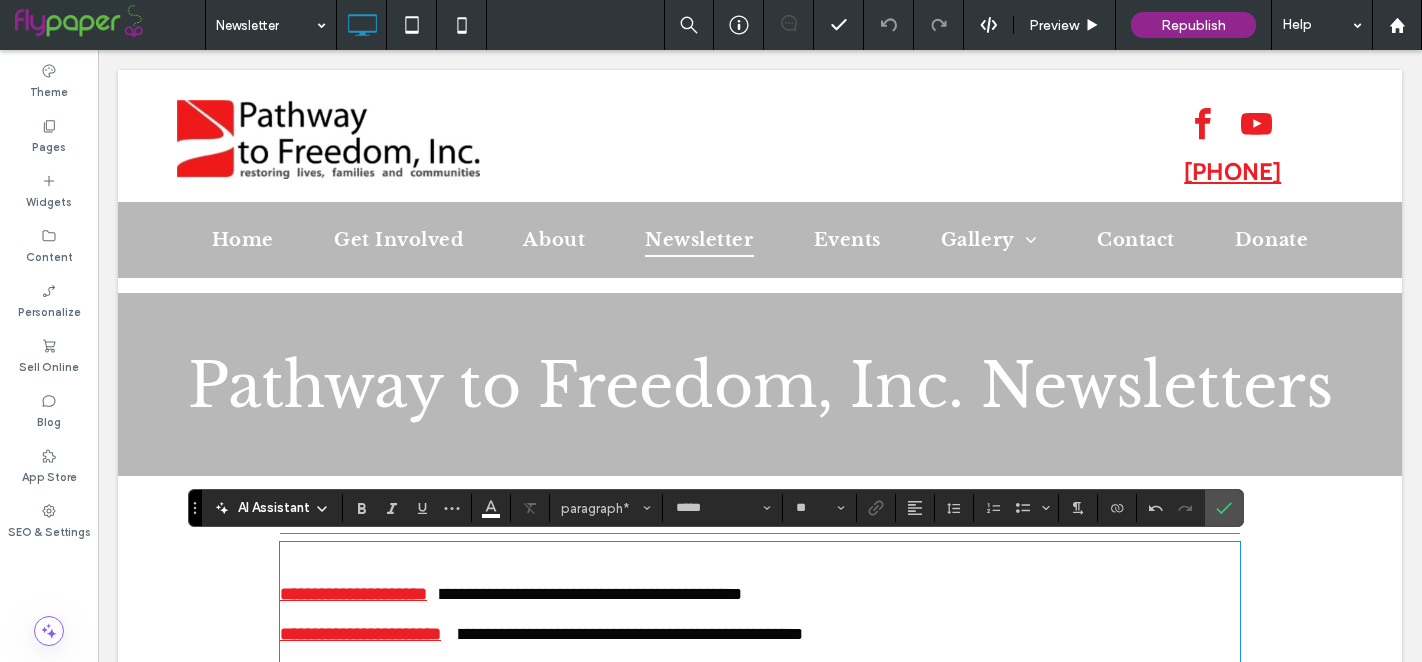 click on "﻿" at bounding box center (760, 554) 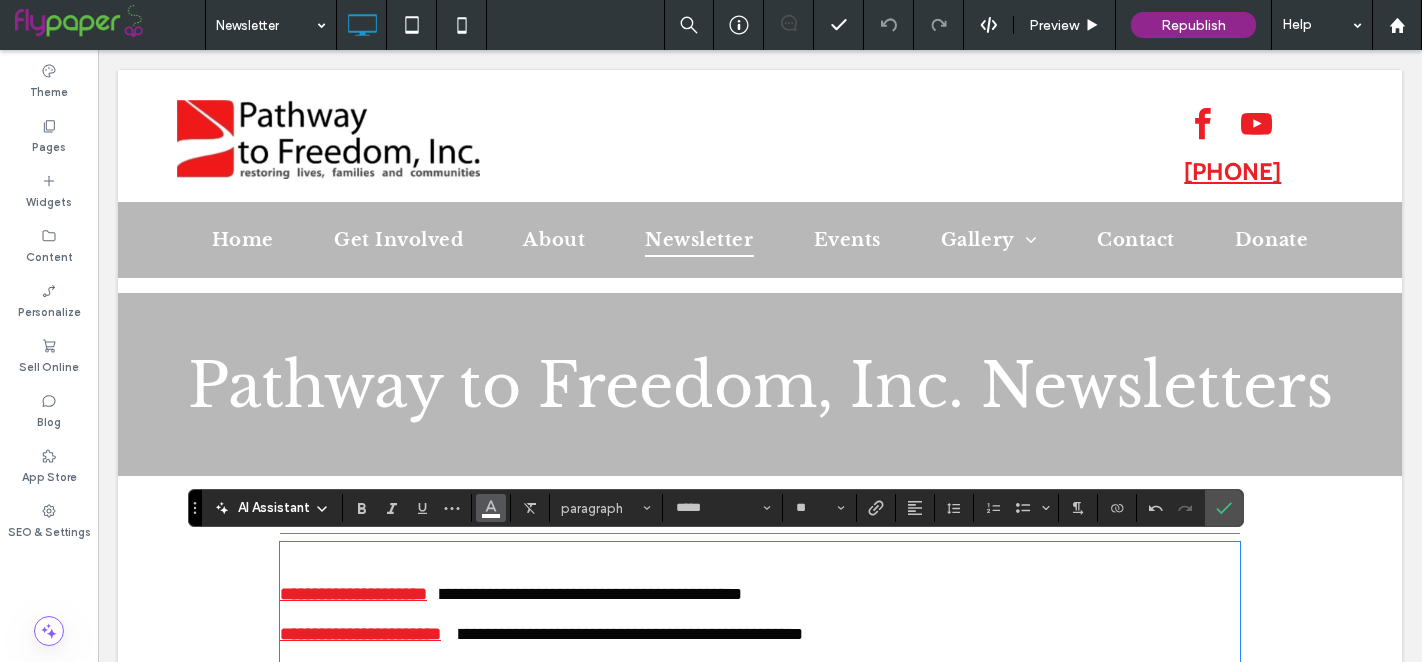 click 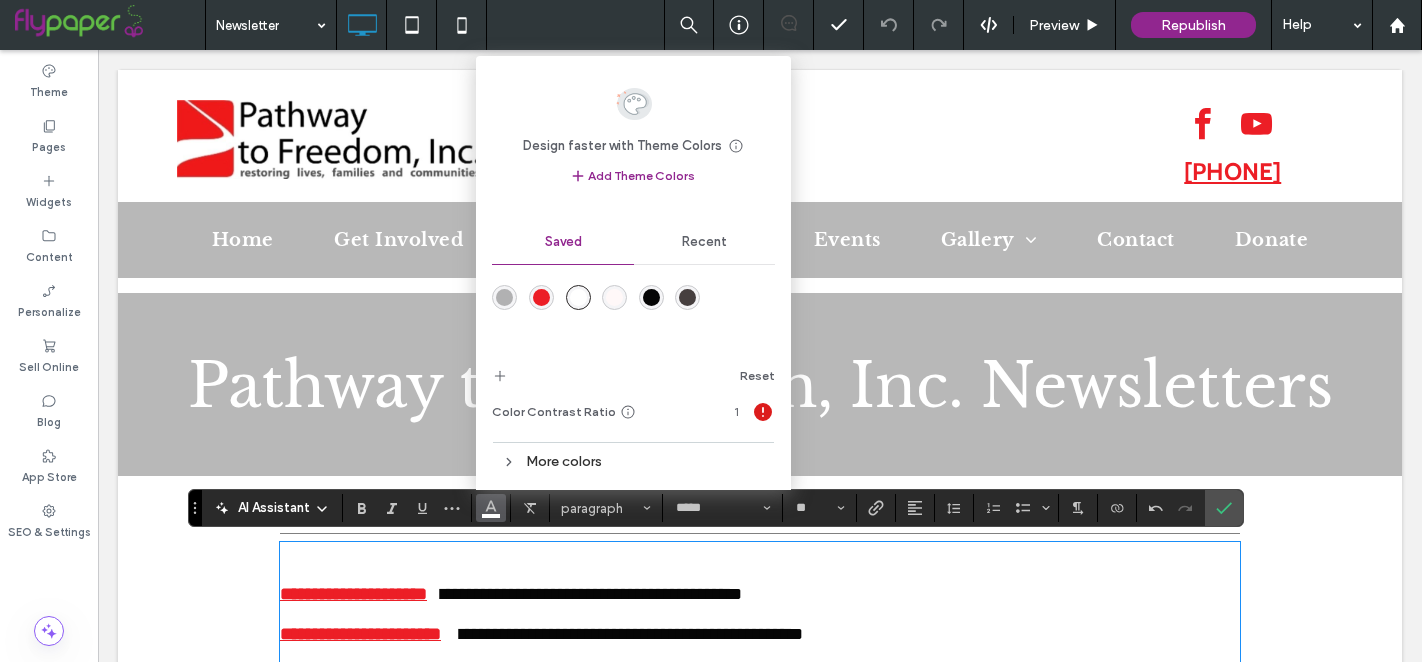 click at bounding box center [541, 297] 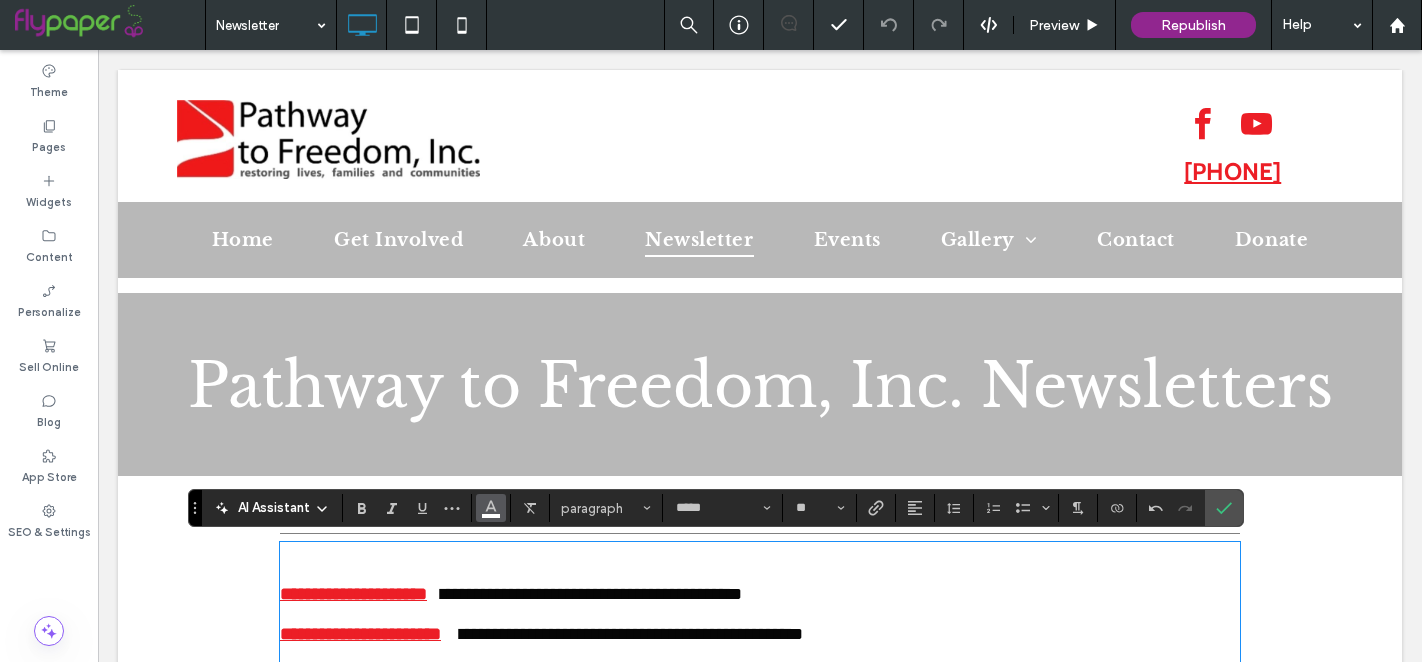 click 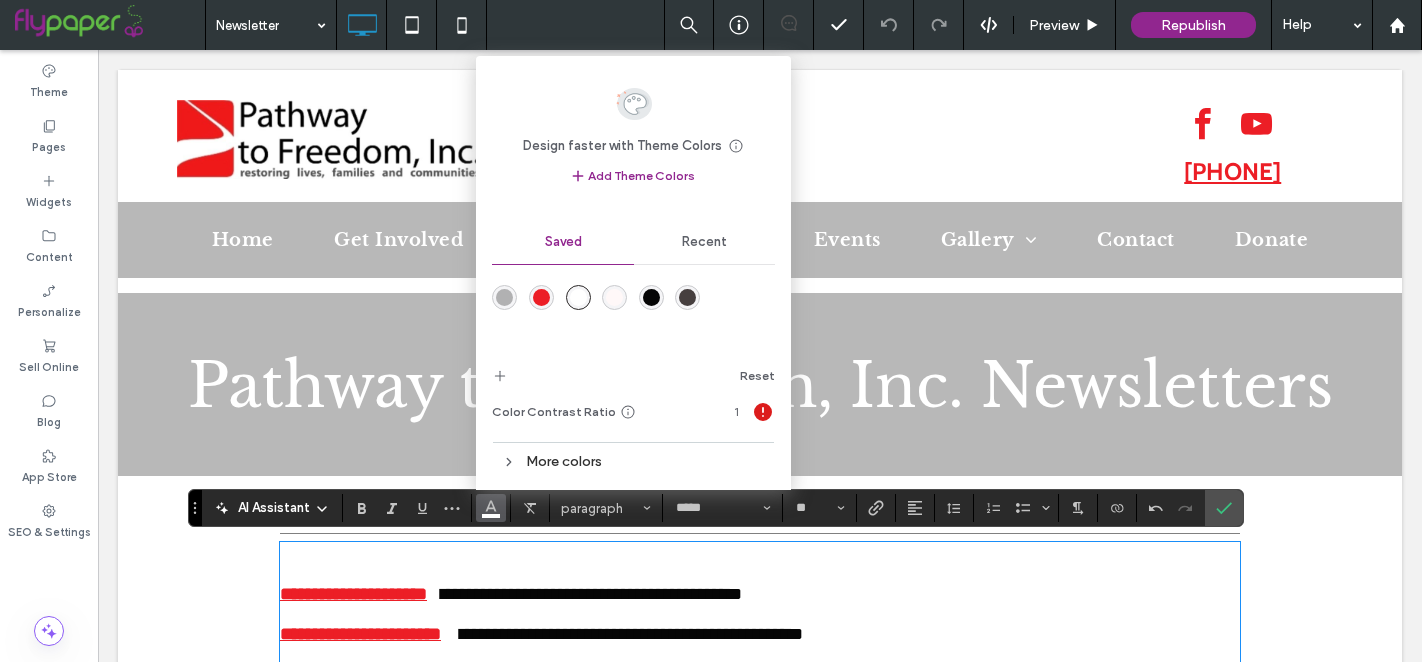 click at bounding box center [541, 297] 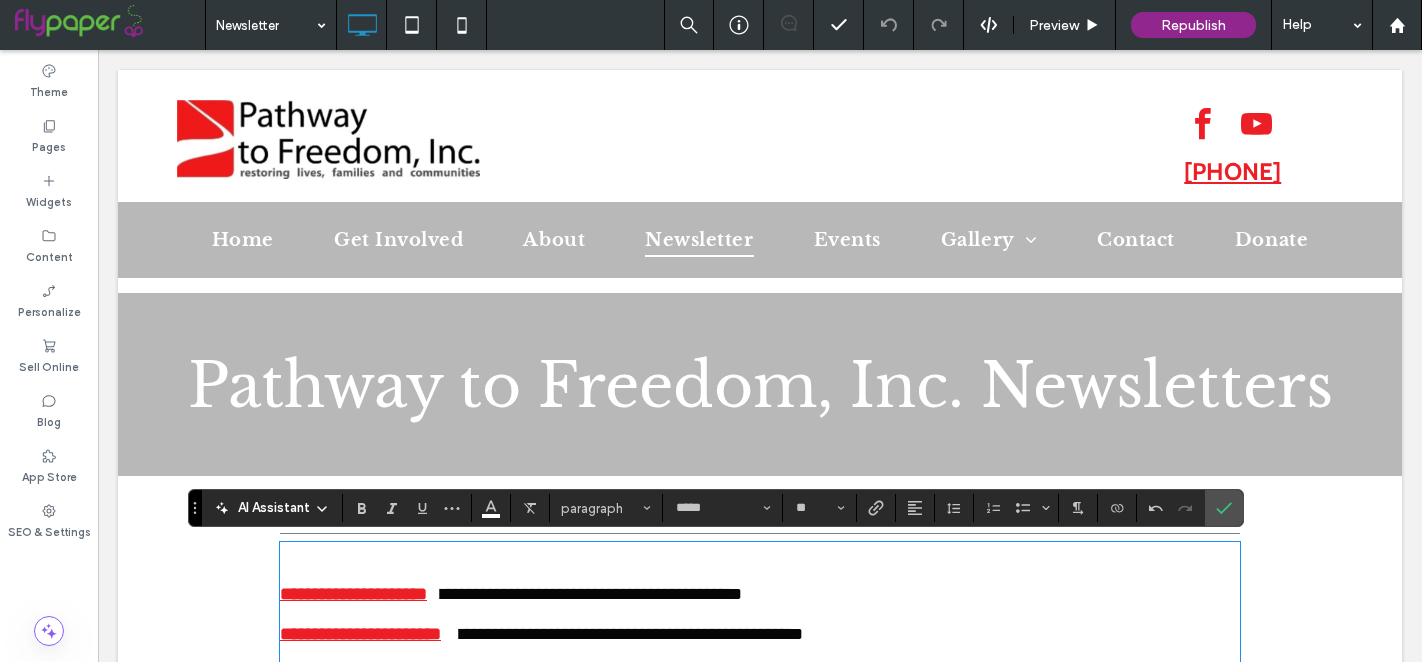 click on "﻿" at bounding box center (760, 554) 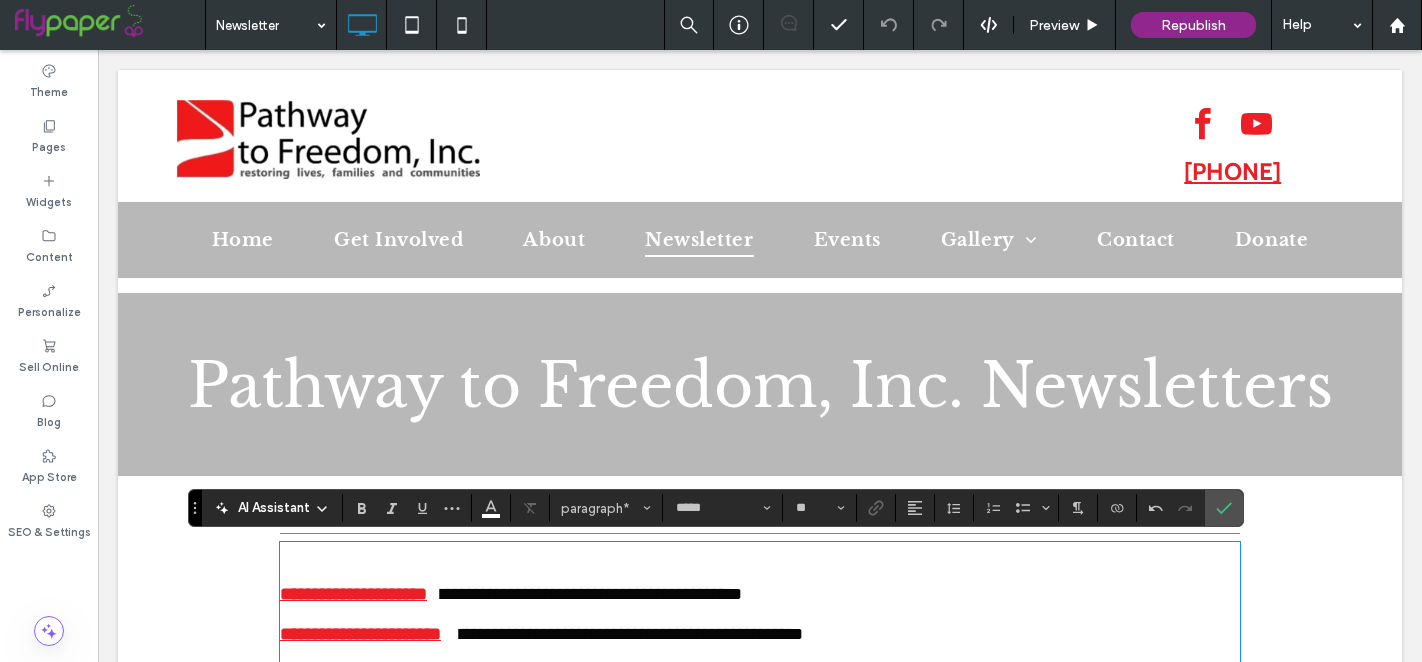 type 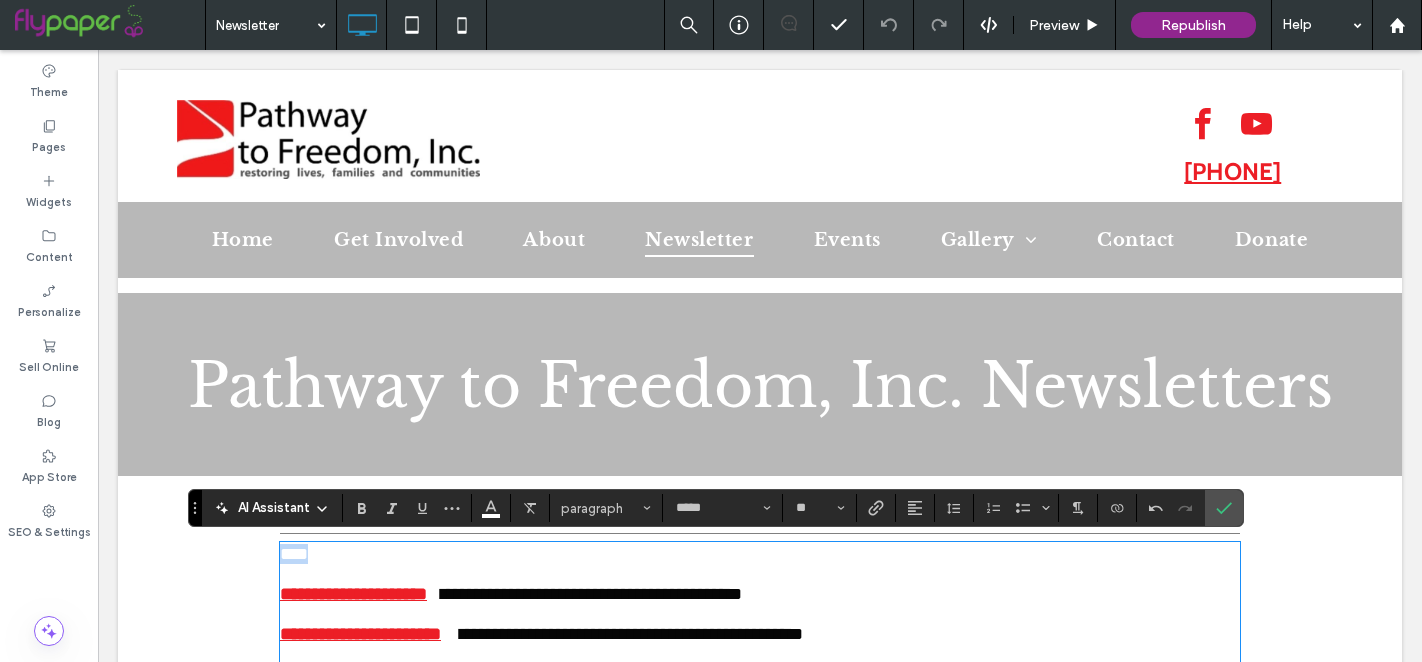 drag, startPoint x: 466, startPoint y: 577, endPoint x: 269, endPoint y: 556, distance: 198.11613 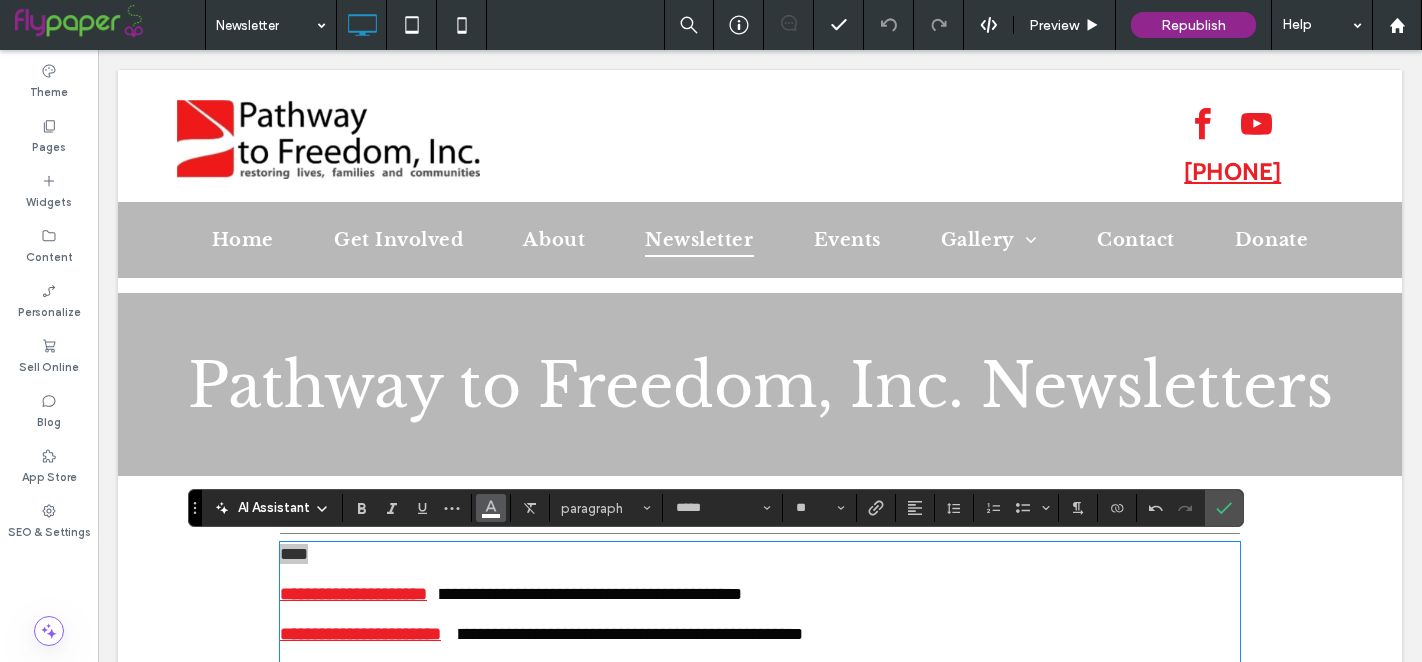click 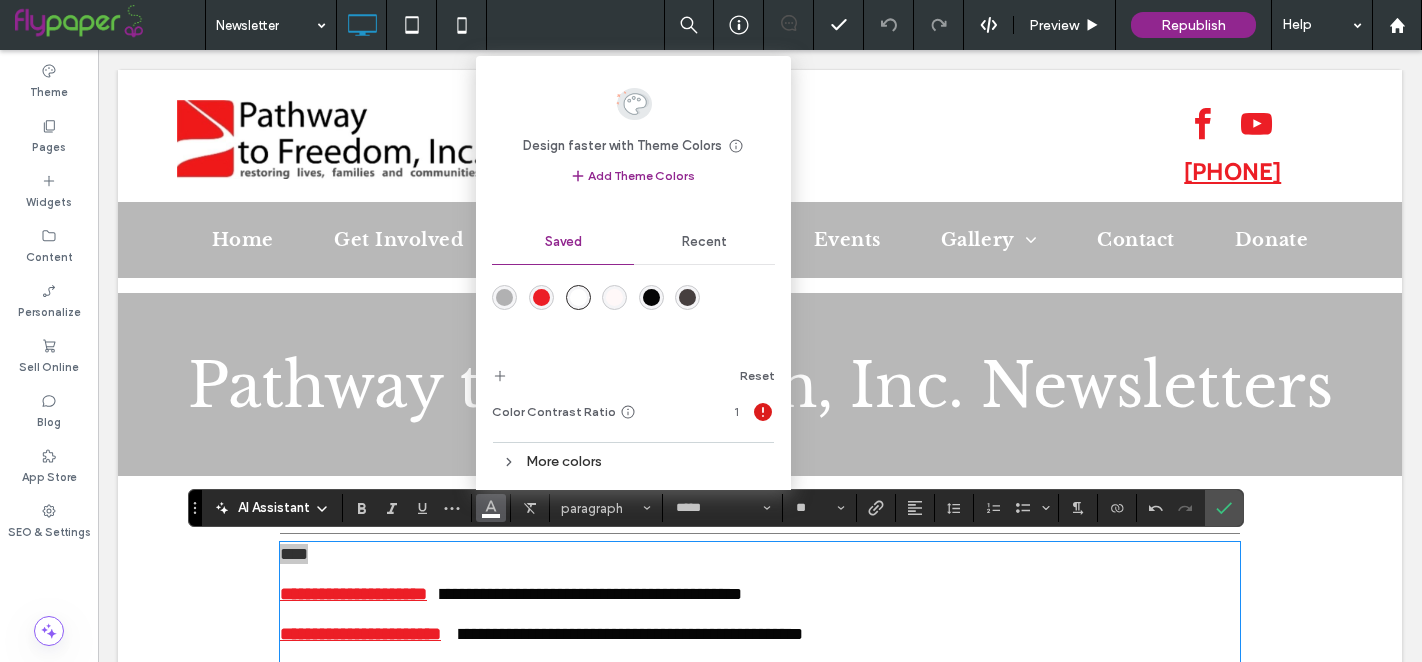 click at bounding box center (541, 297) 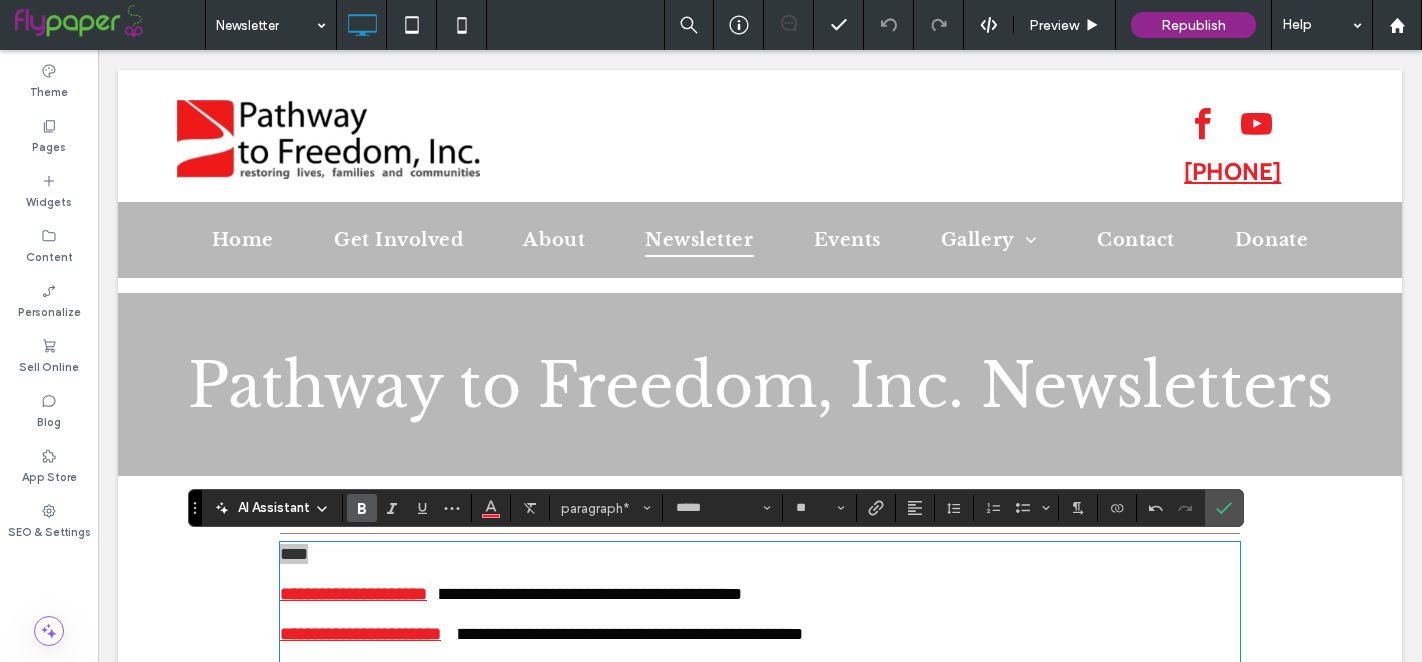 click at bounding box center (358, 508) 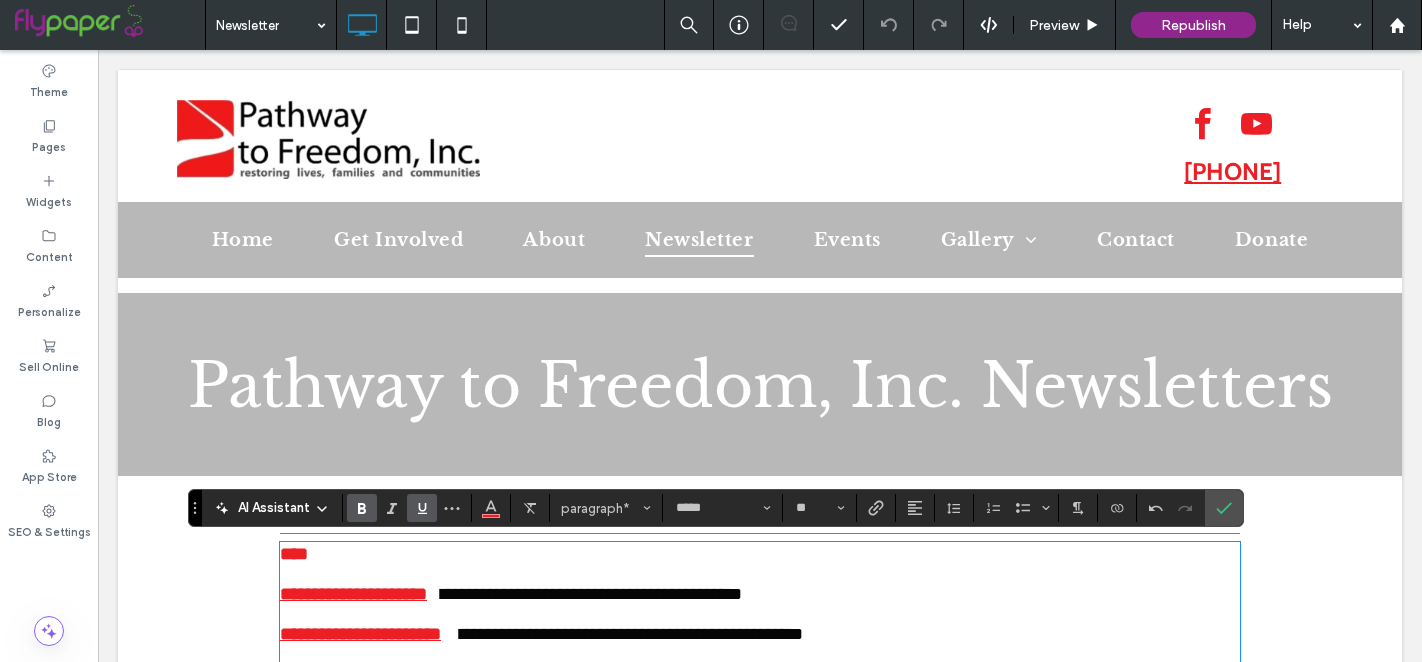 click 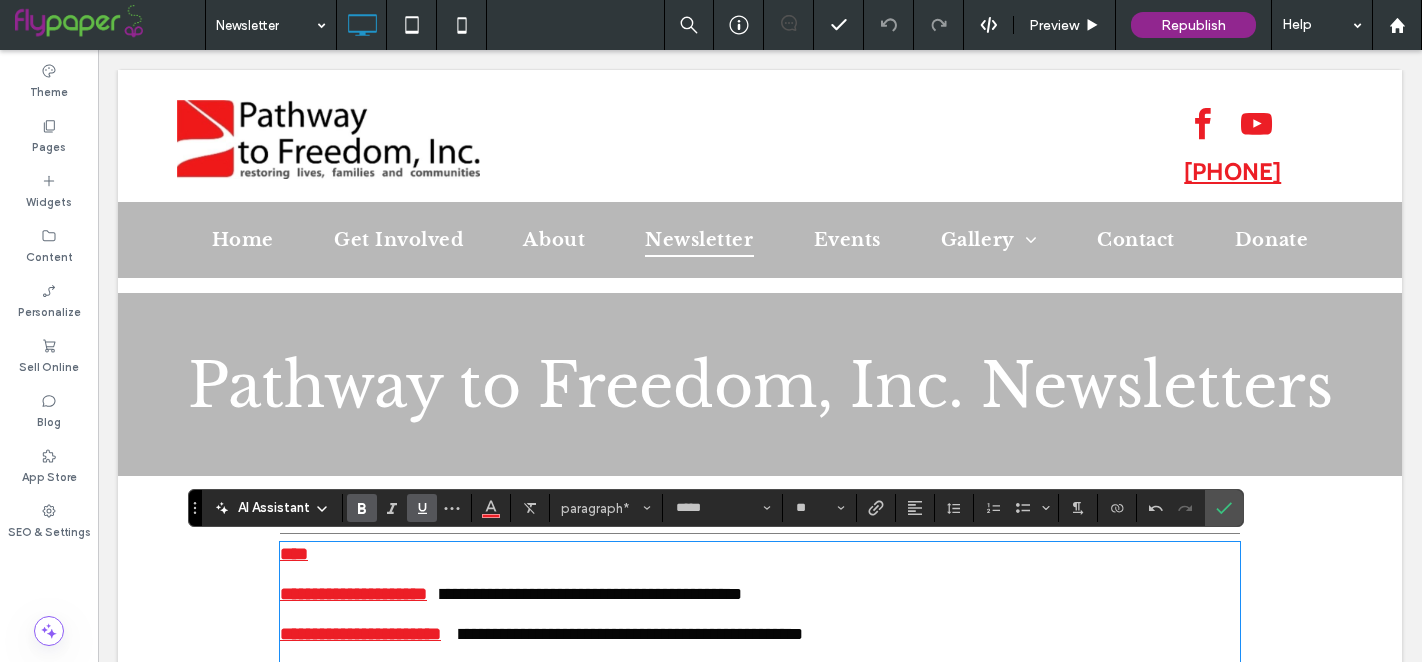 click on "****" at bounding box center (760, 554) 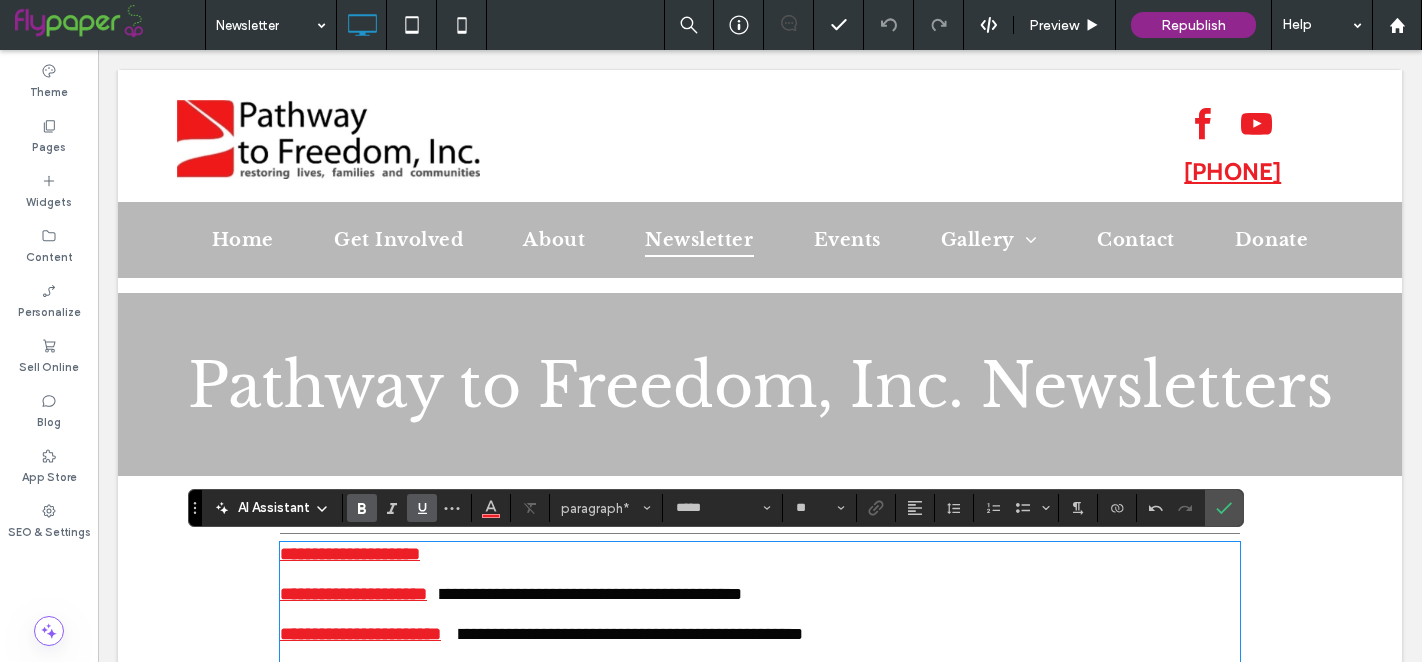 click 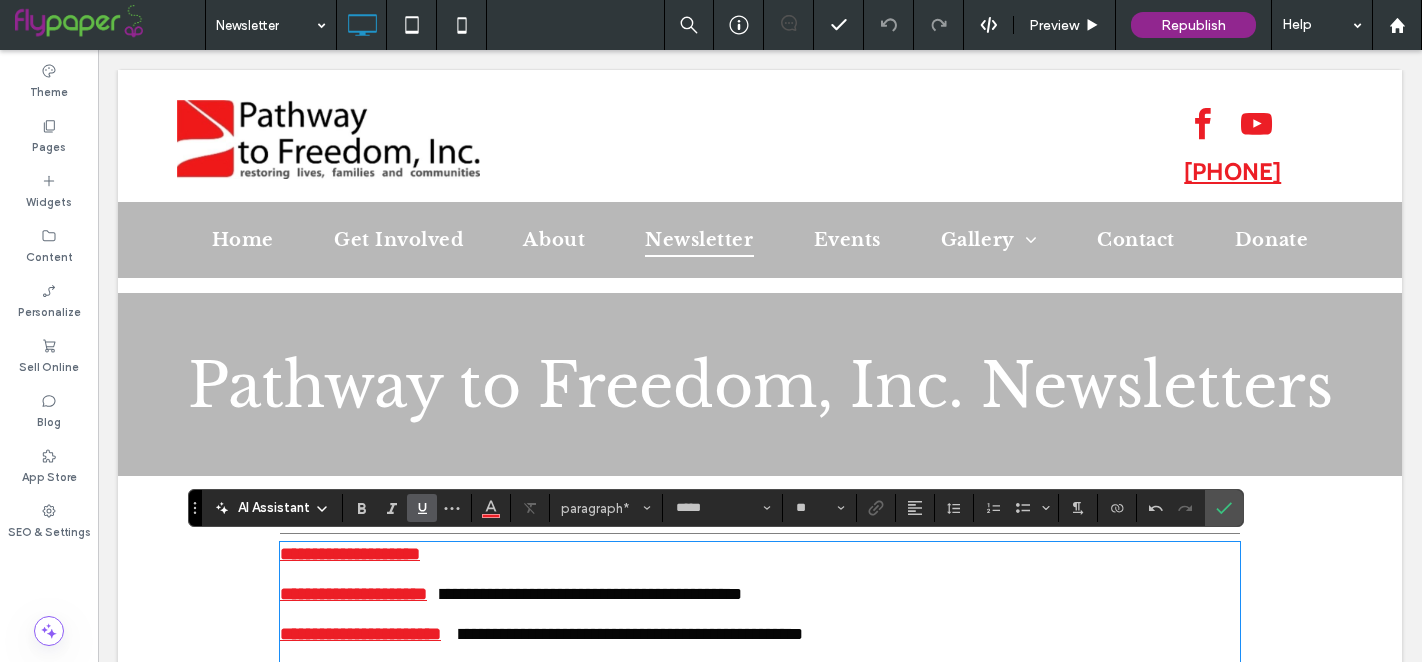 click 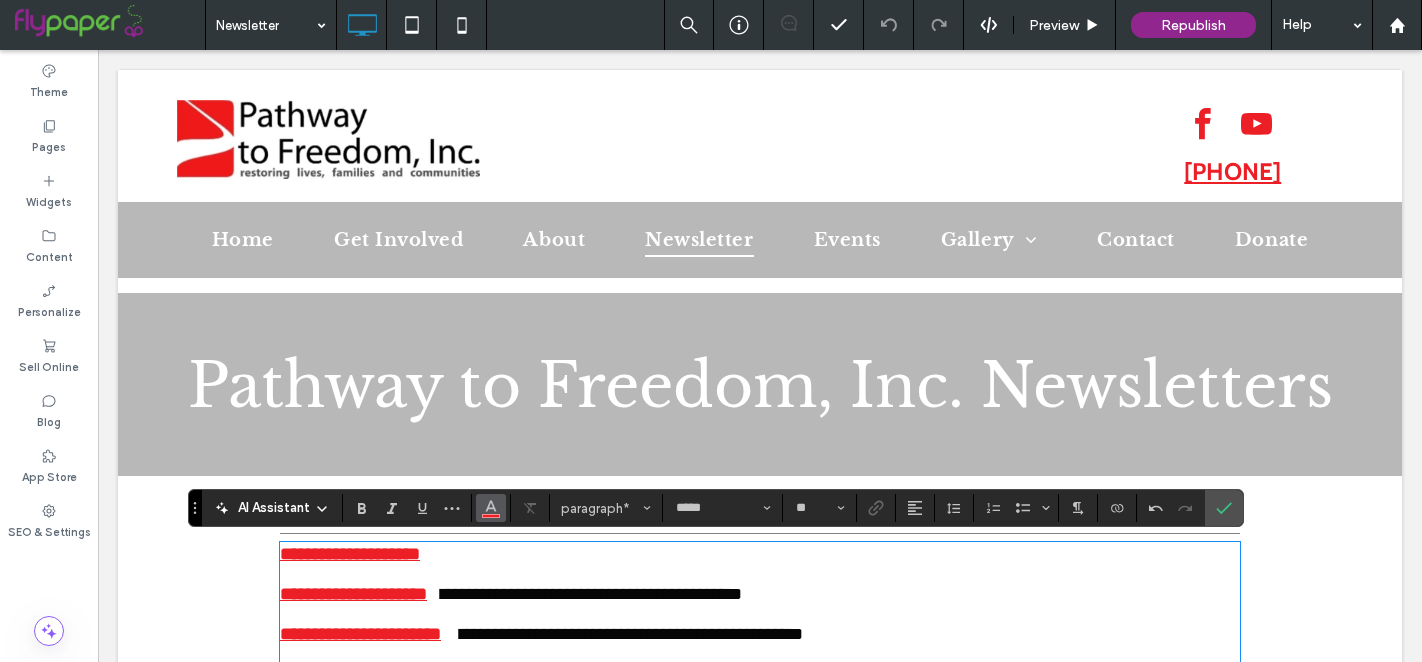 click at bounding box center (491, 508) 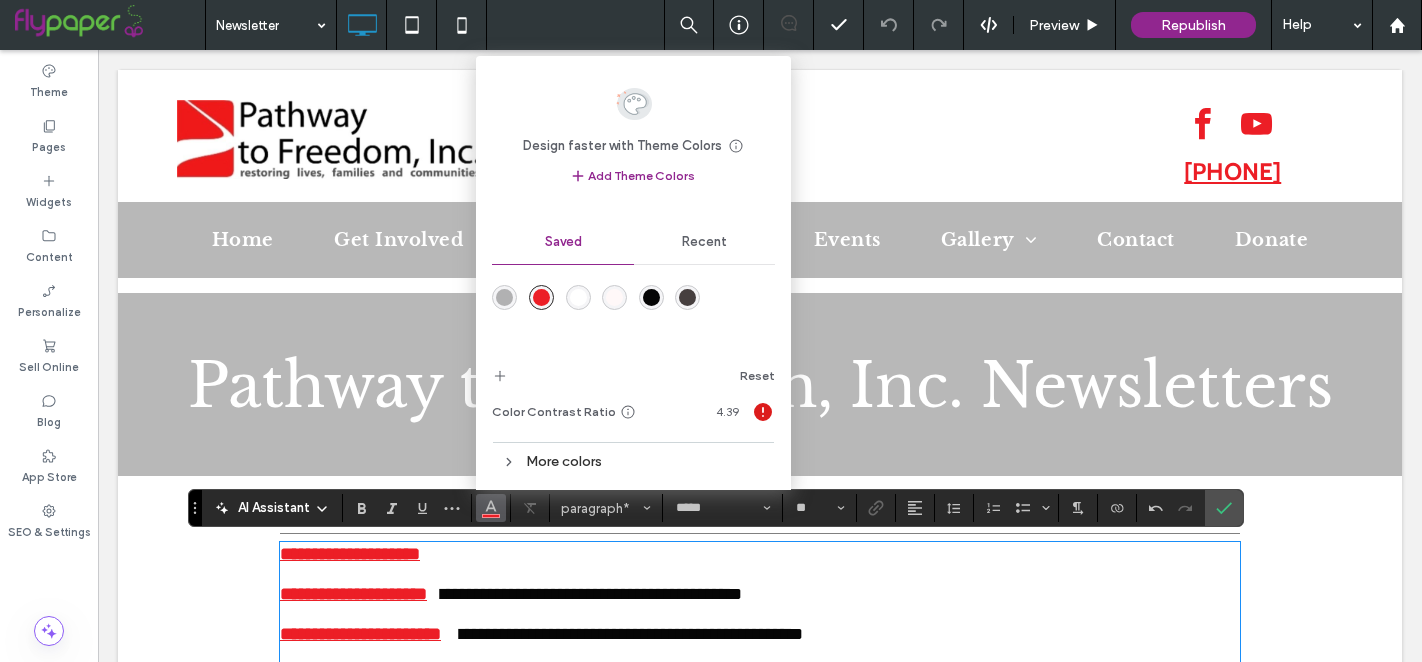 click at bounding box center [651, 297] 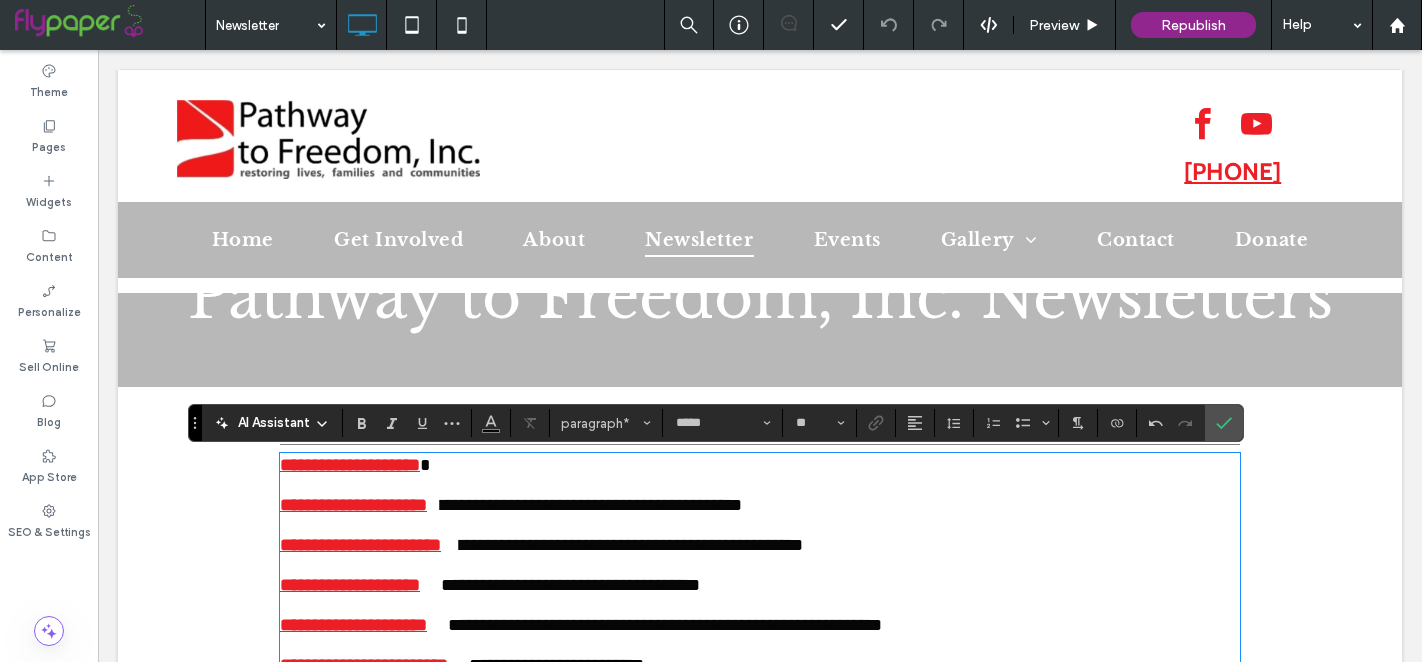 scroll, scrollTop: 93, scrollLeft: 0, axis: vertical 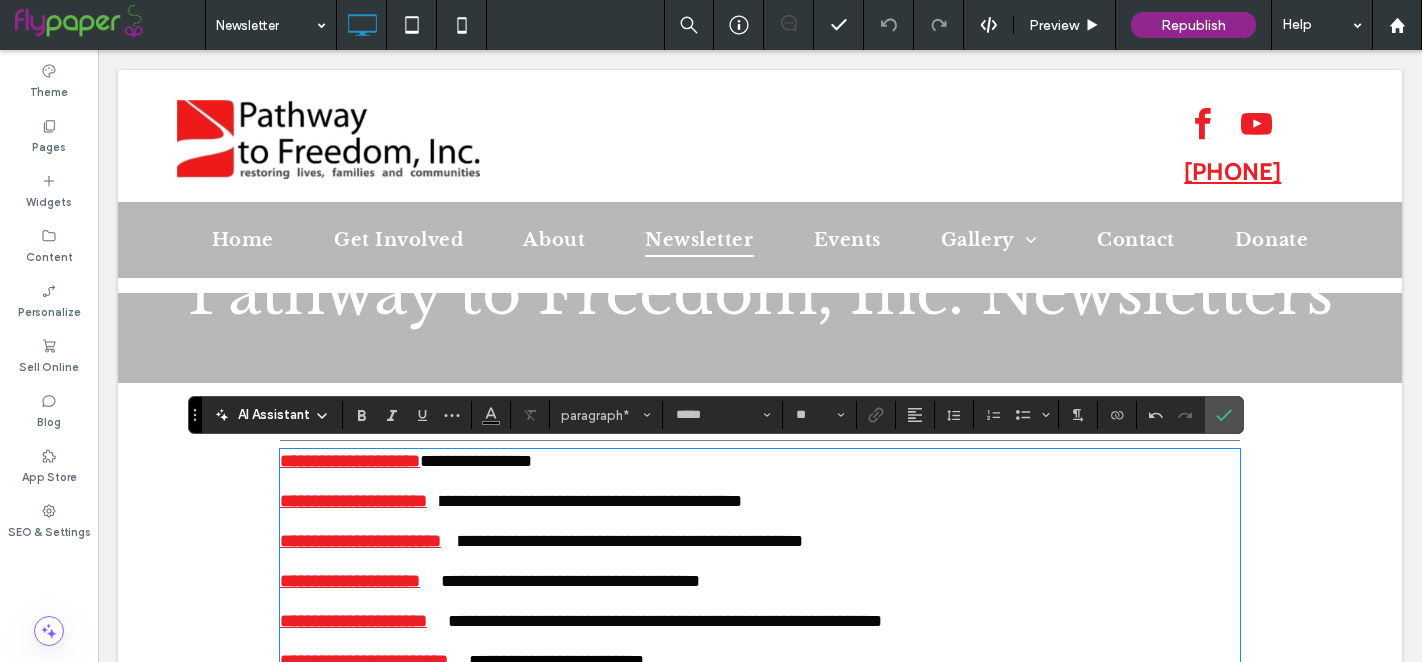 click on "**********" at bounding box center (353, 501) 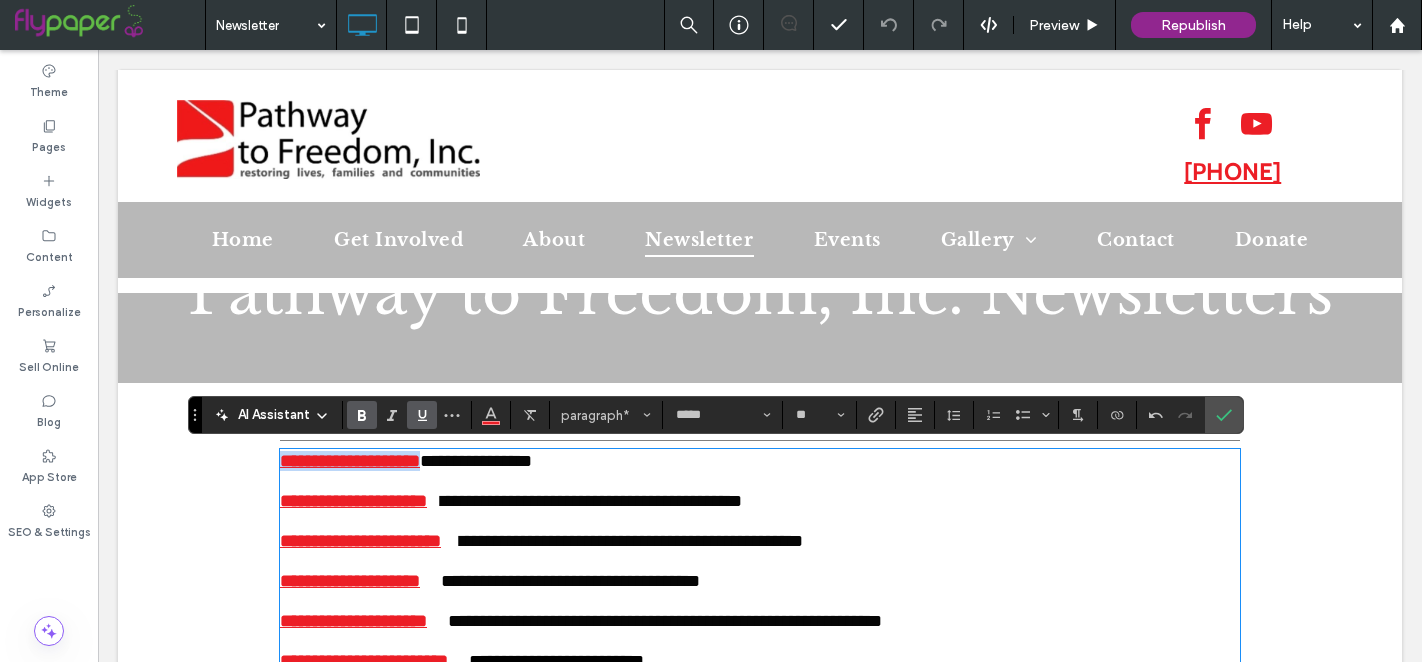 drag, startPoint x: 442, startPoint y: 464, endPoint x: 280, endPoint y: 456, distance: 162.19742 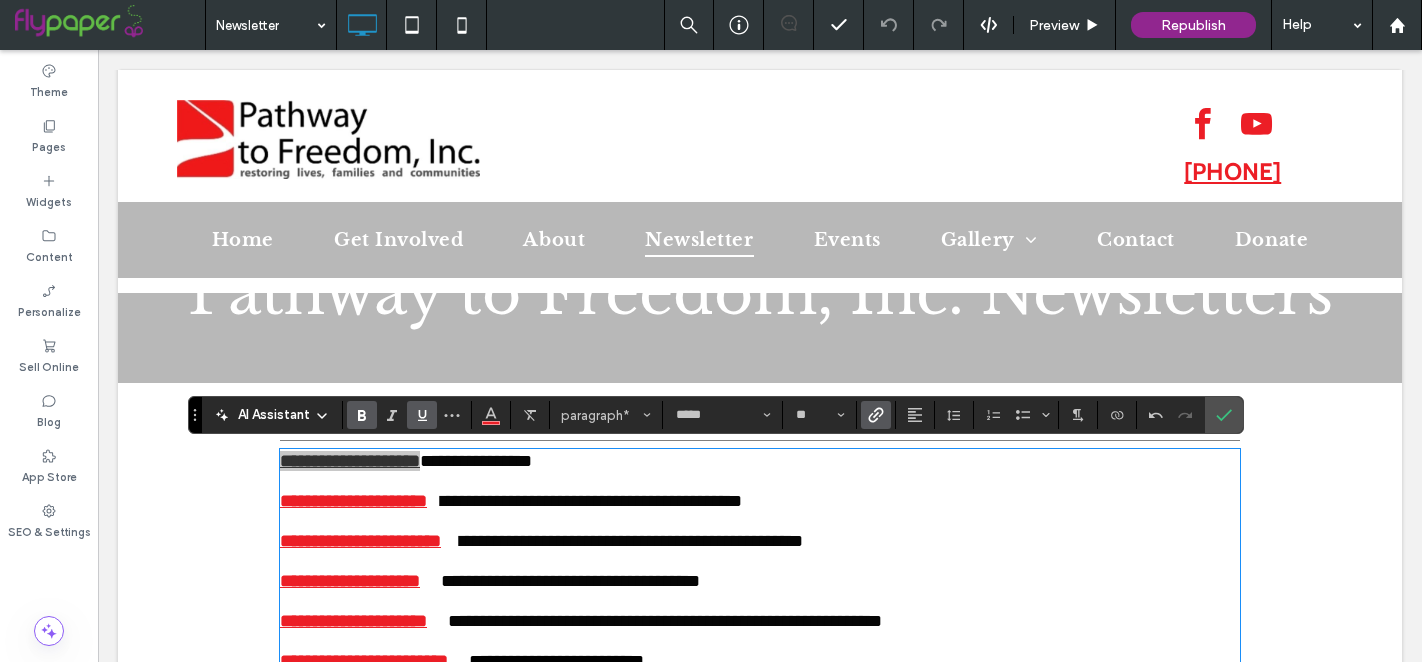 click 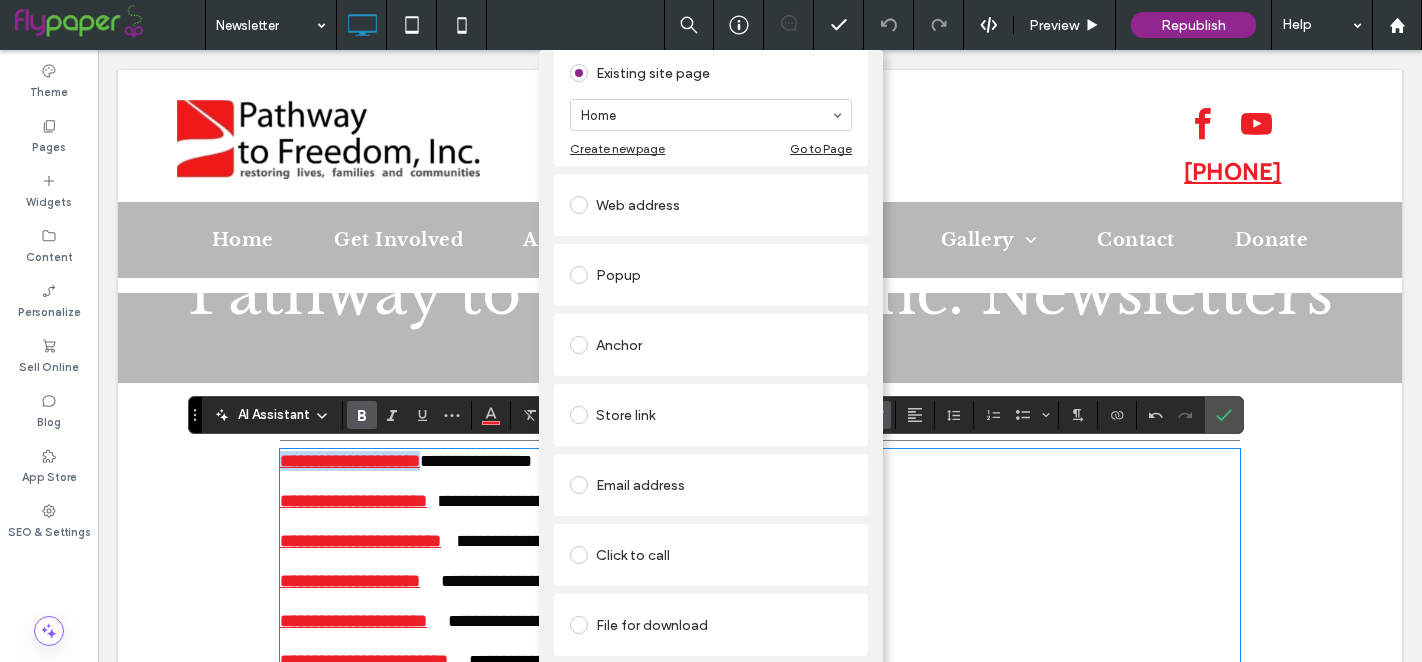 scroll, scrollTop: 134, scrollLeft: 0, axis: vertical 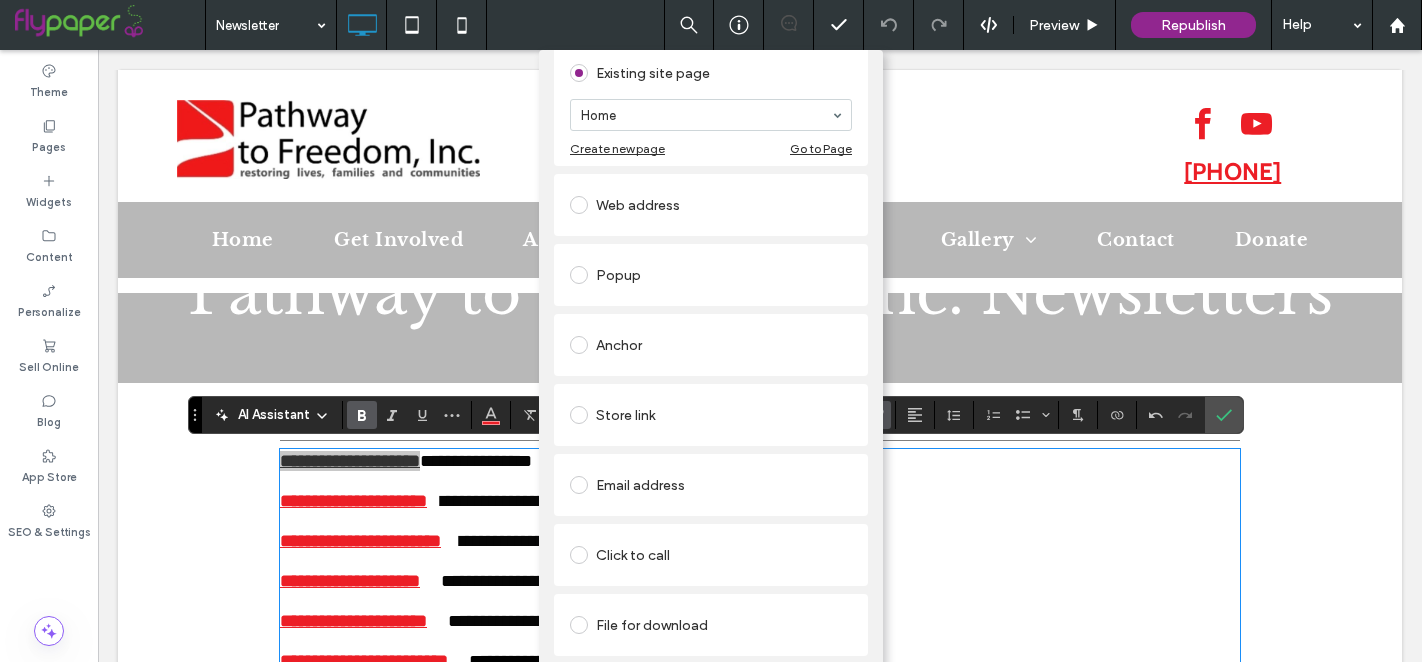 click at bounding box center (579, 625) 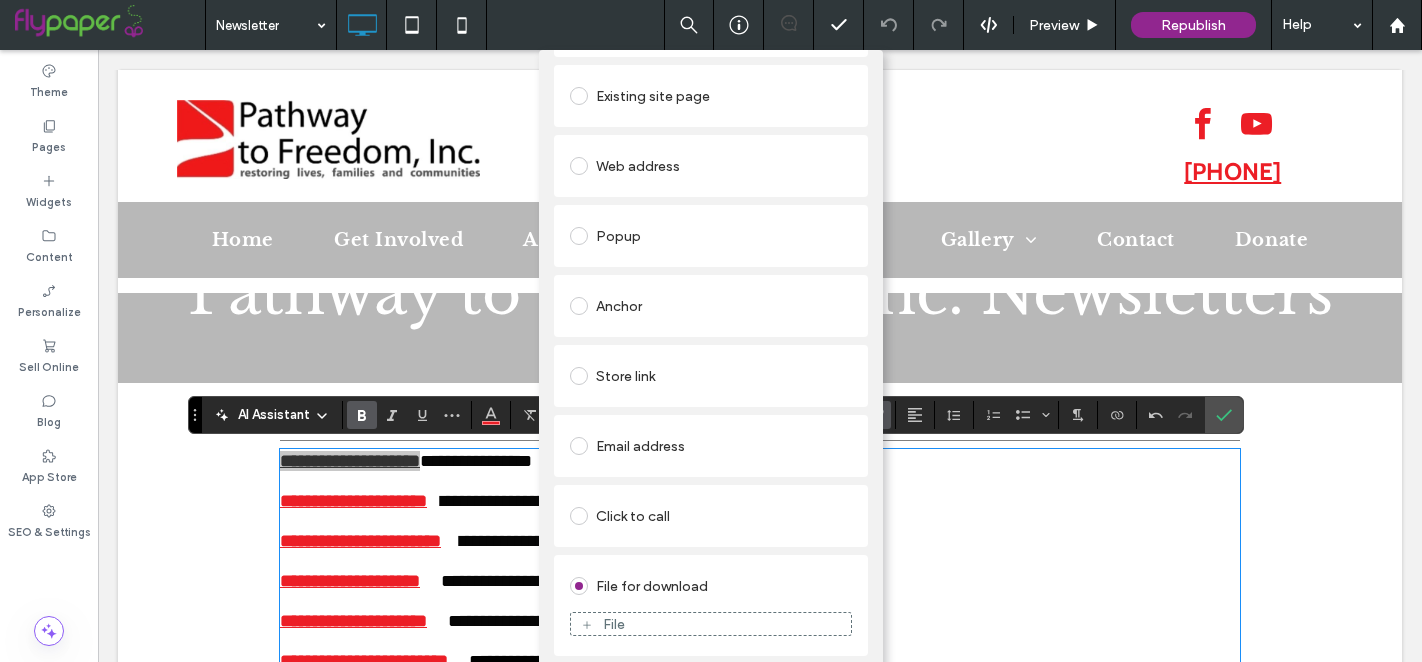 click on "File" at bounding box center [614, 624] 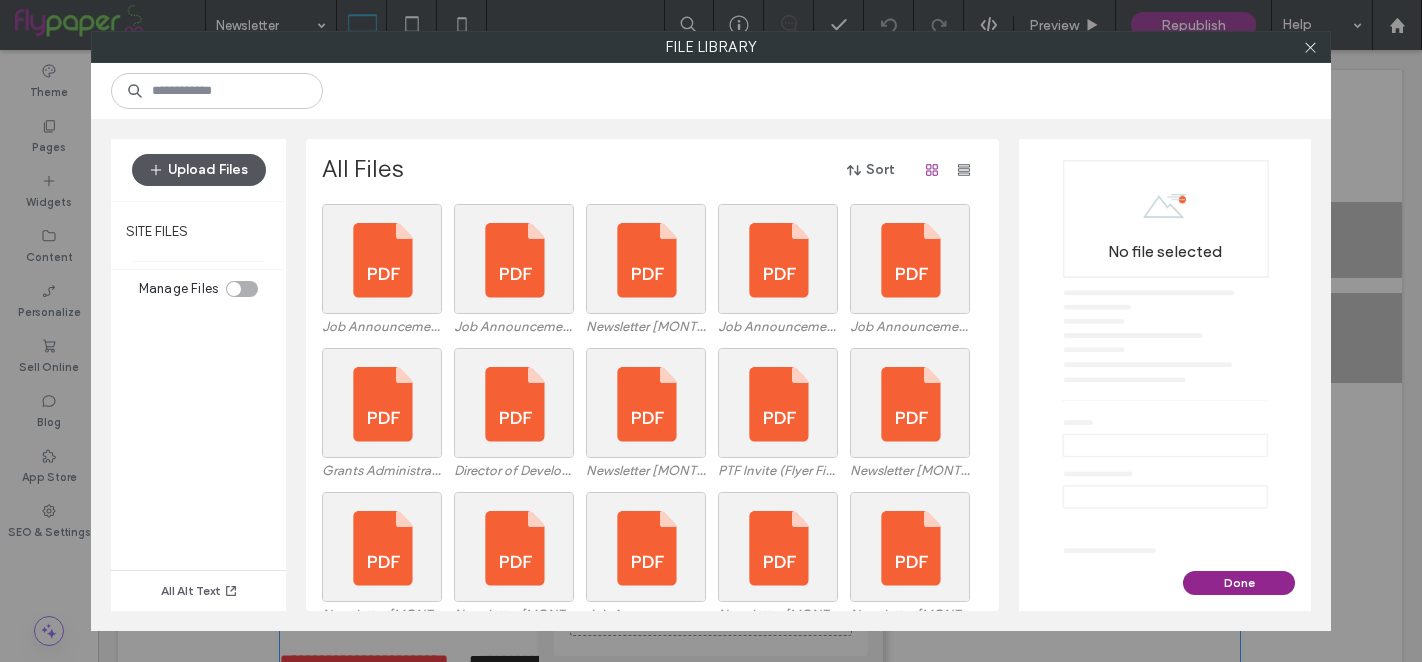 click on "Upload Files" at bounding box center (199, 170) 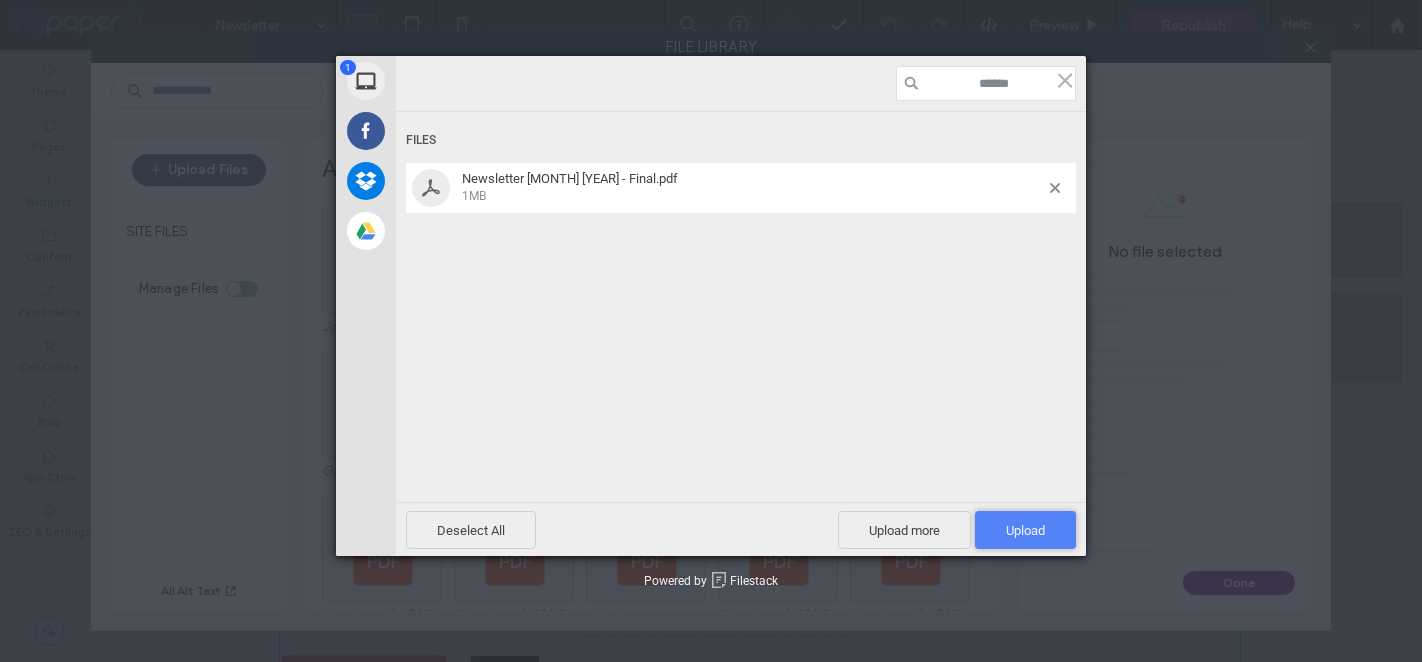 click on "Upload
1" at bounding box center (1025, 530) 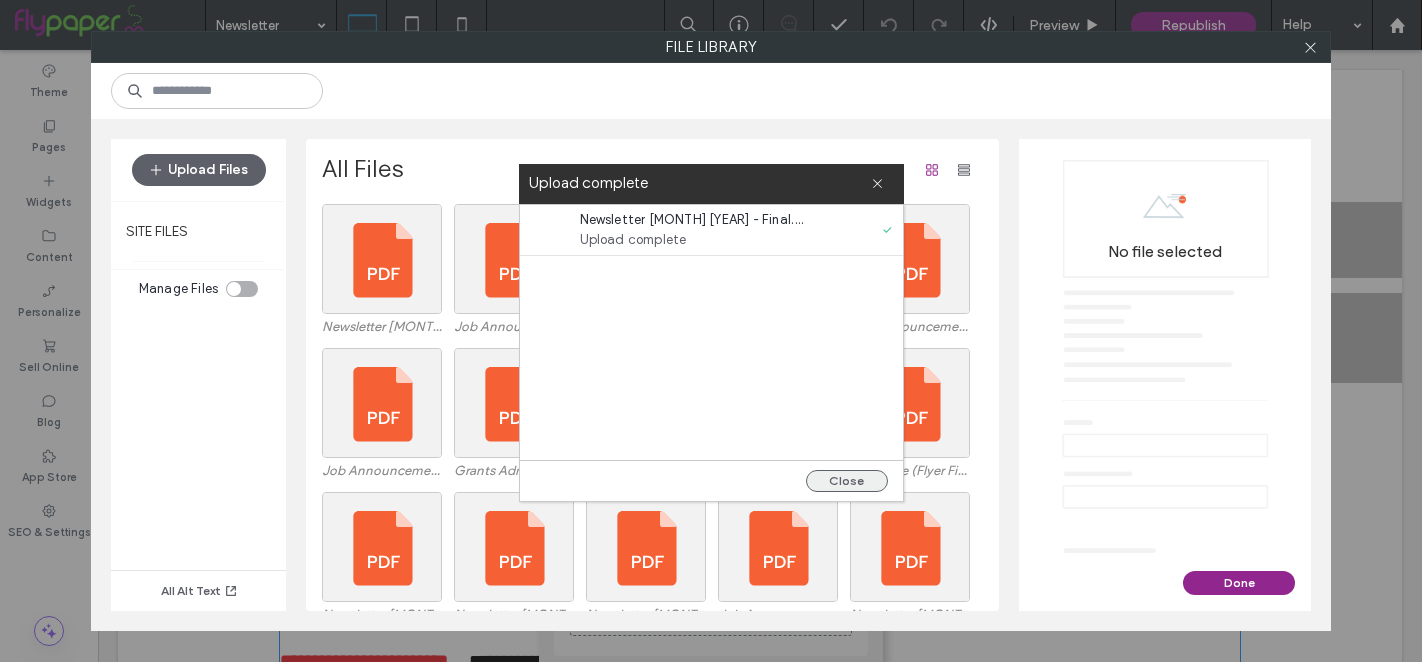 click on "Close" at bounding box center (847, 481) 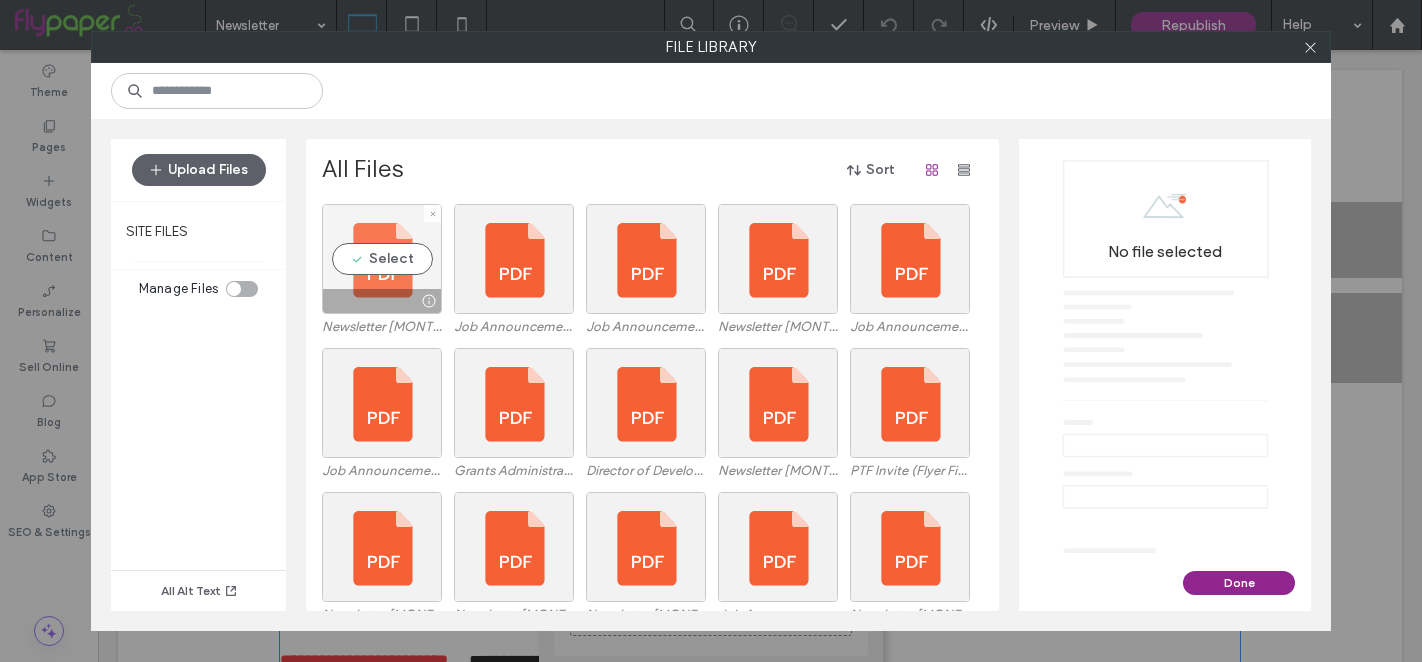 click on "Select" at bounding box center (382, 259) 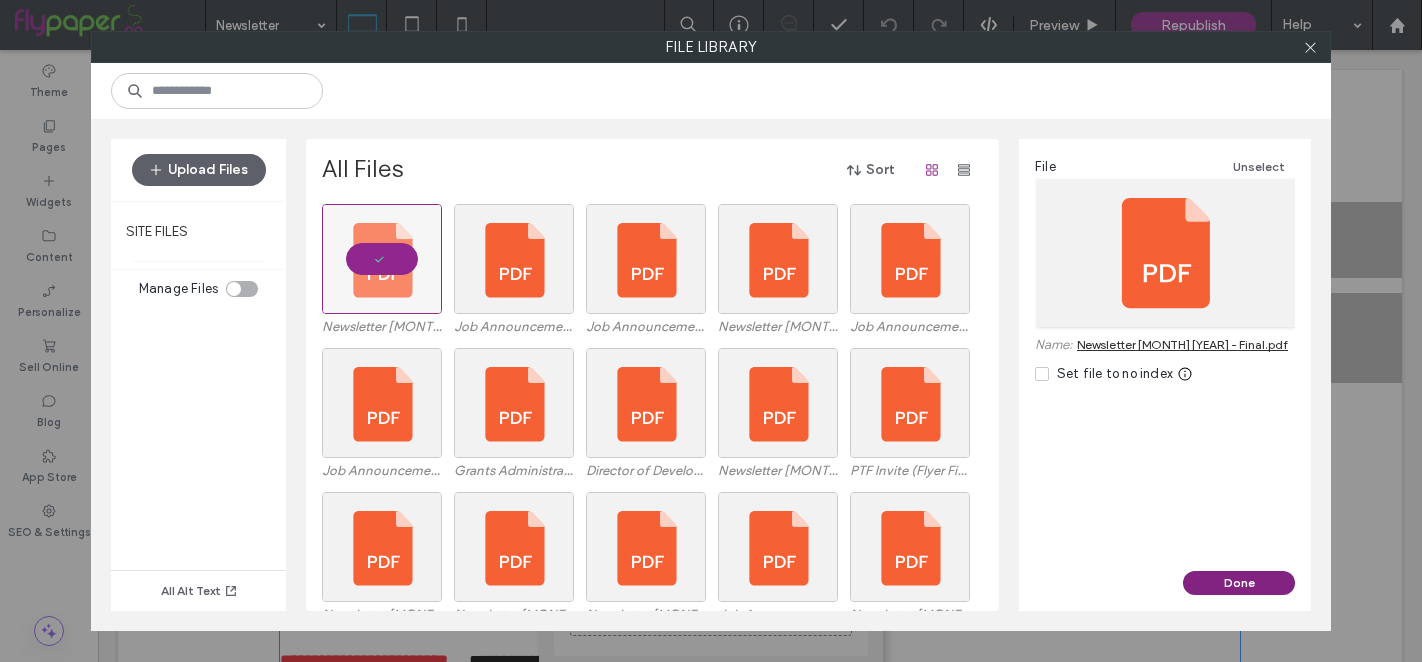 click on "Done" at bounding box center [1239, 583] 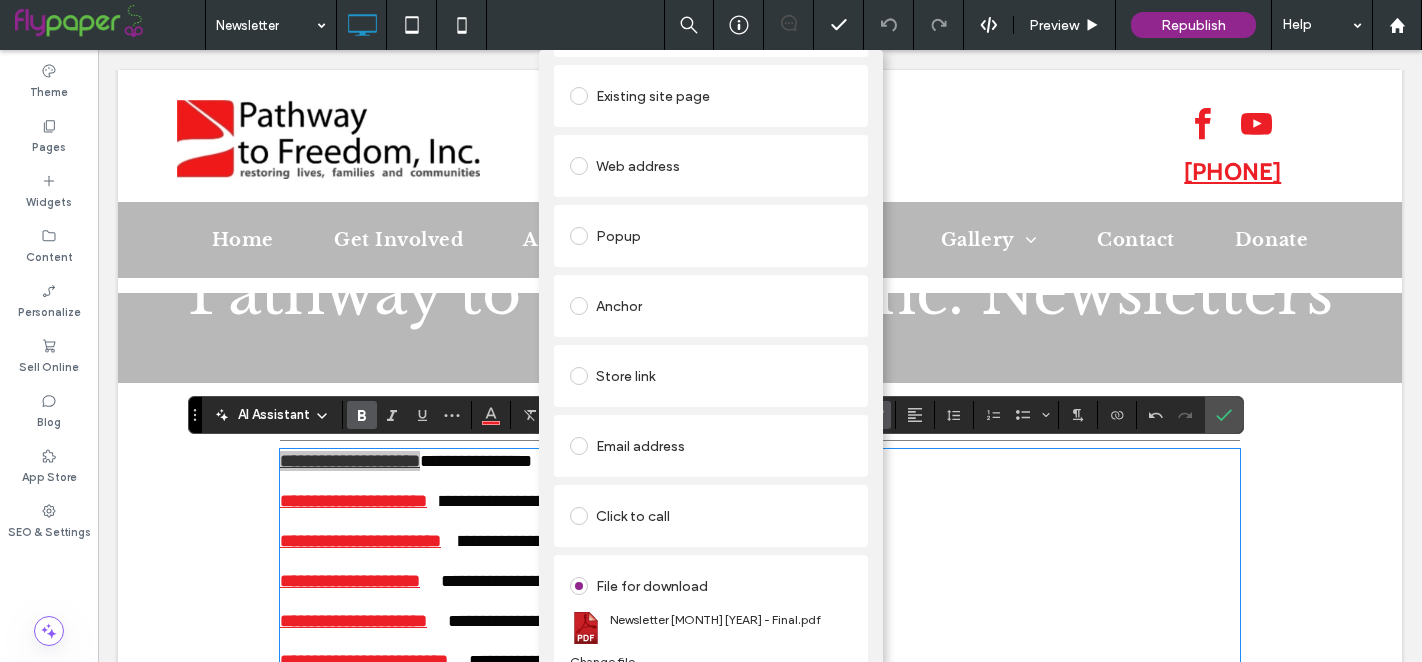 click on "Add Link Links Audit Tool Take Me There Existing site page Home Create new page Go to Page Web address Popup Anchor Store link Email address Click to call File for download   Newsletter+July+2025+-+Final.pdf   Change file Remove link" at bounding box center [711, 381] 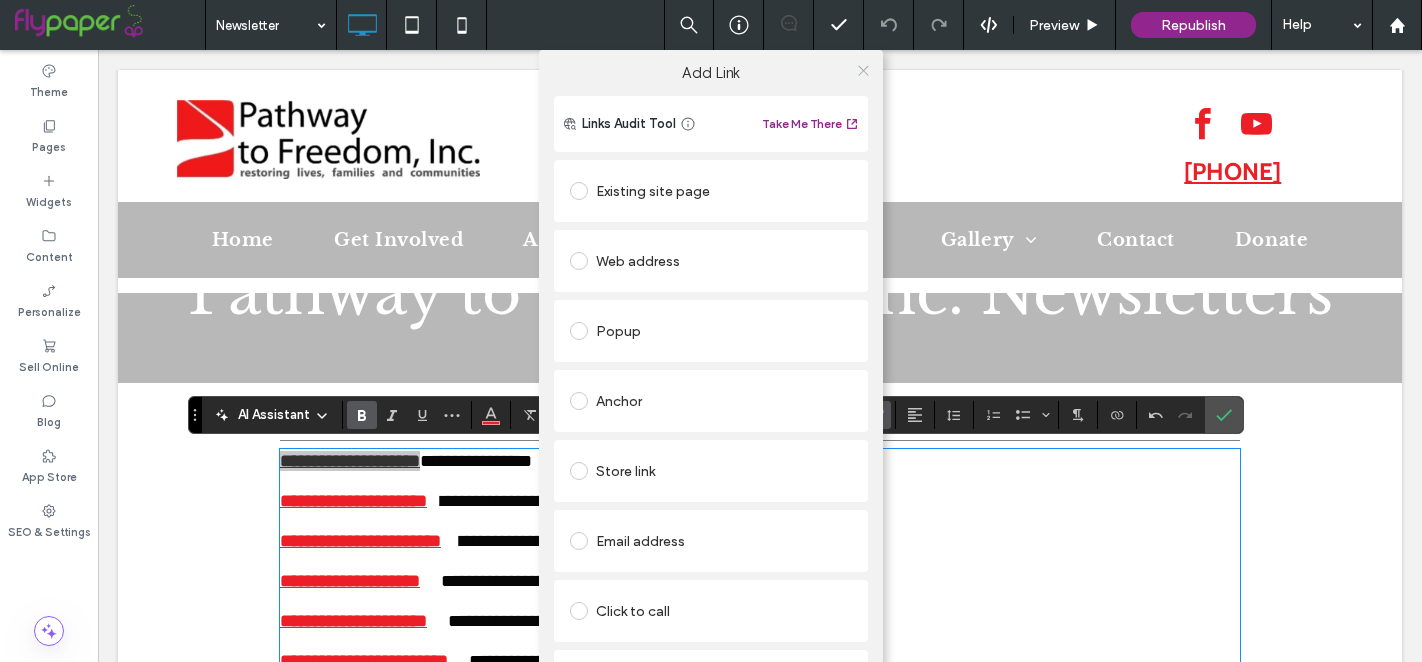 click 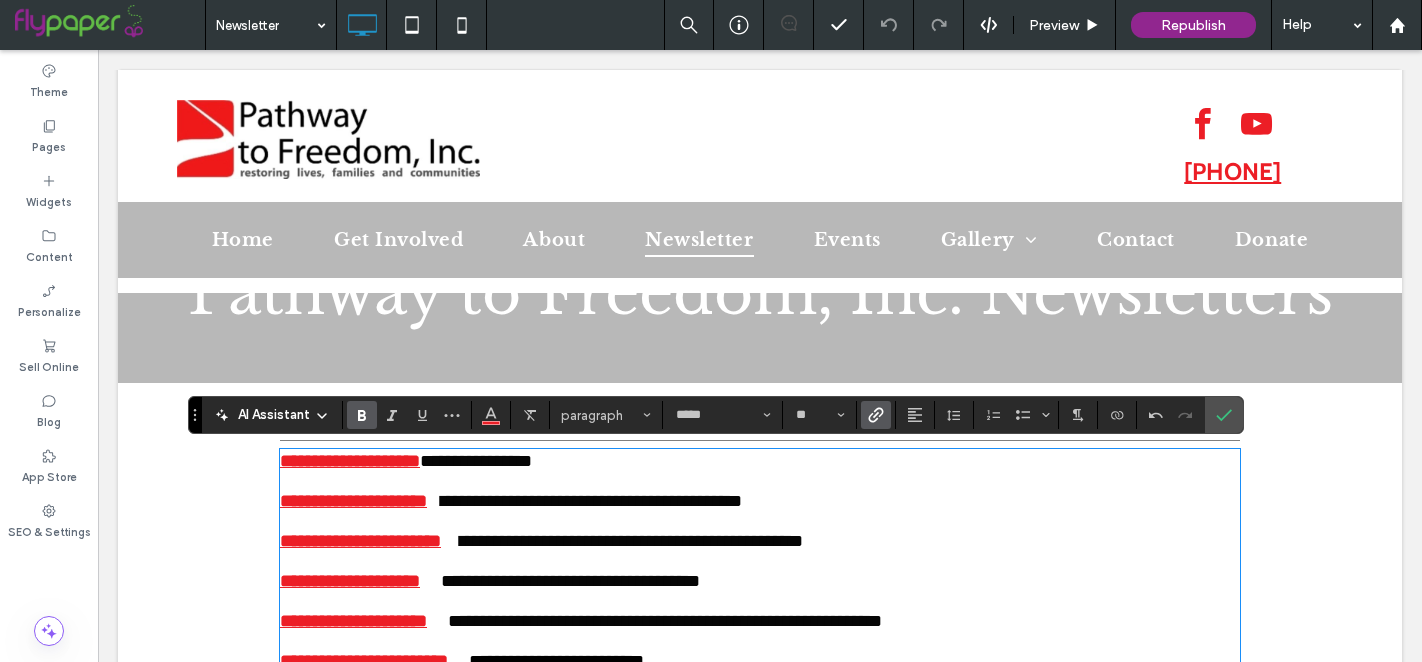 click on "**********" at bounding box center [353, 501] 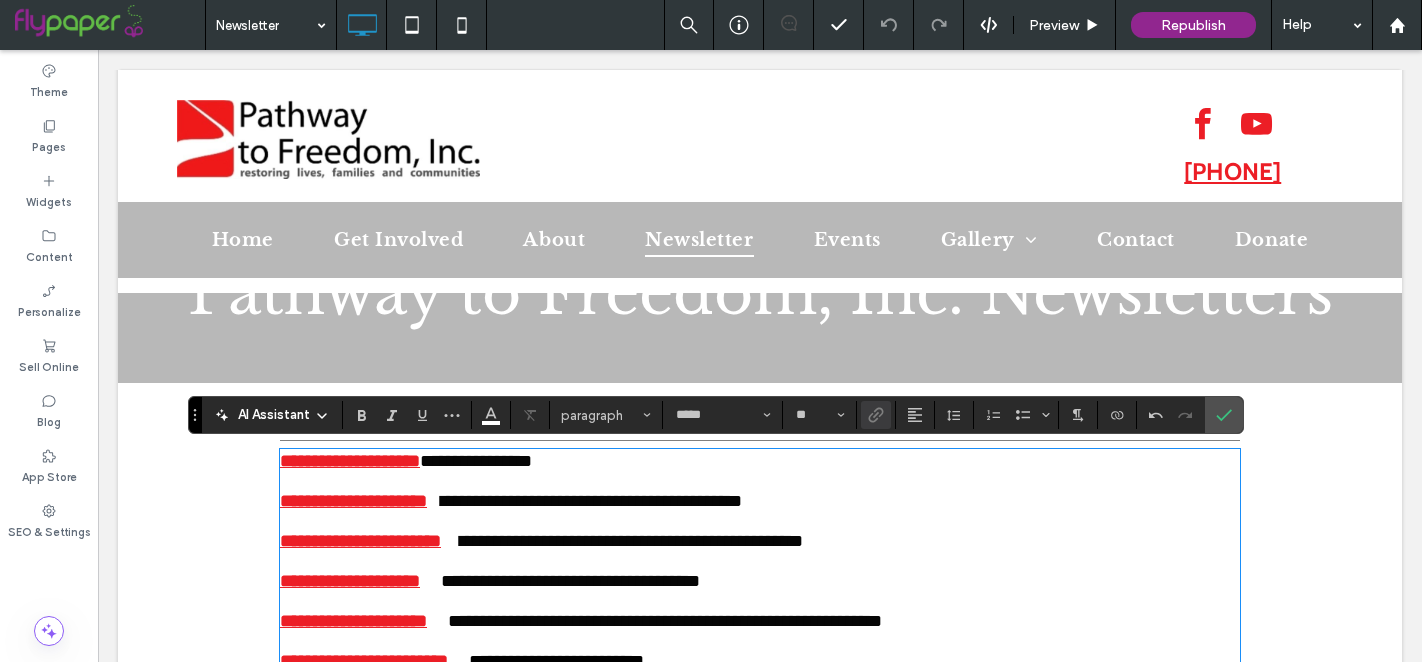 click at bounding box center (760, 481) 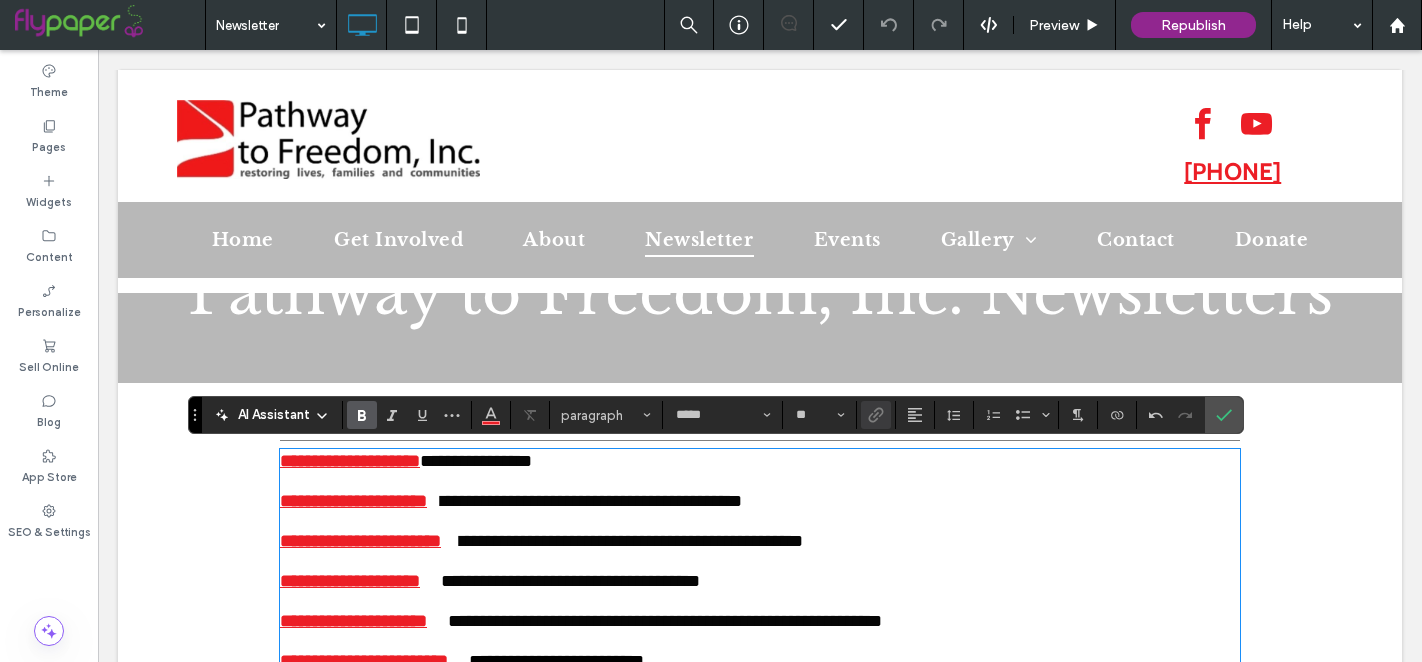 click on "**********" at bounding box center [360, 541] 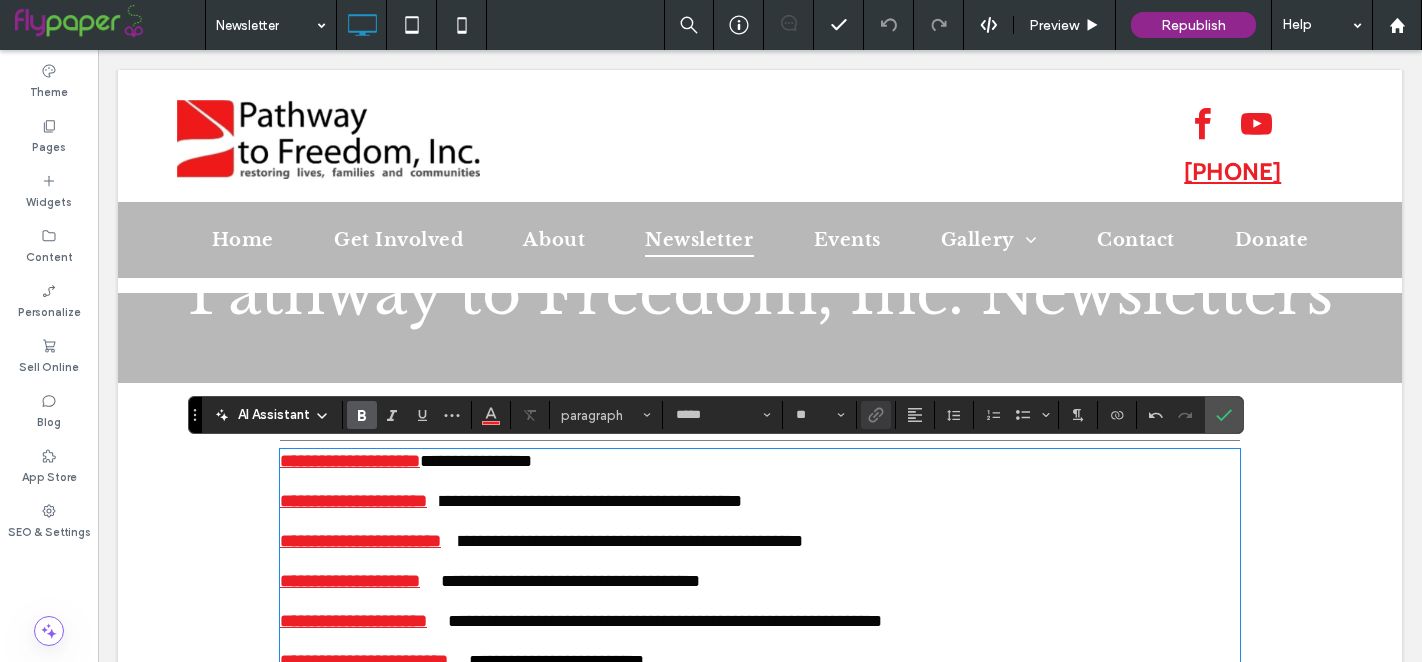 click on "**********" at bounding box center (350, 461) 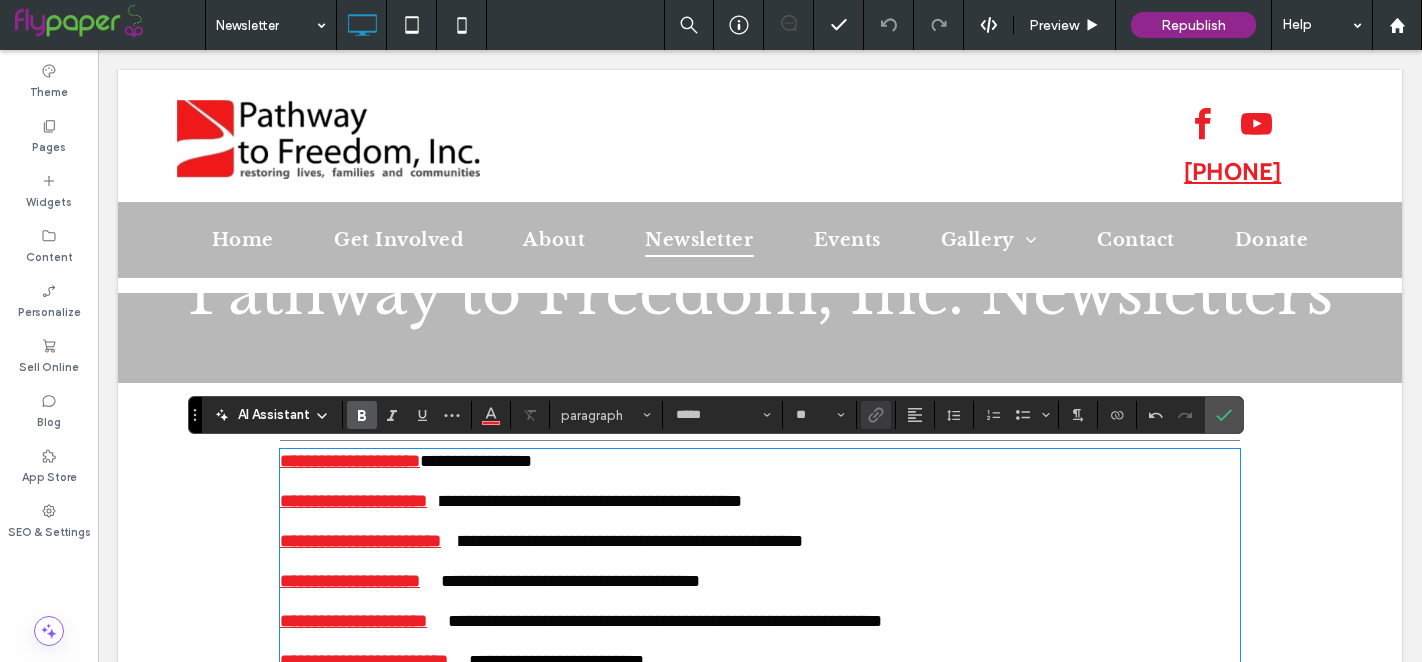 click at bounding box center (876, 415) 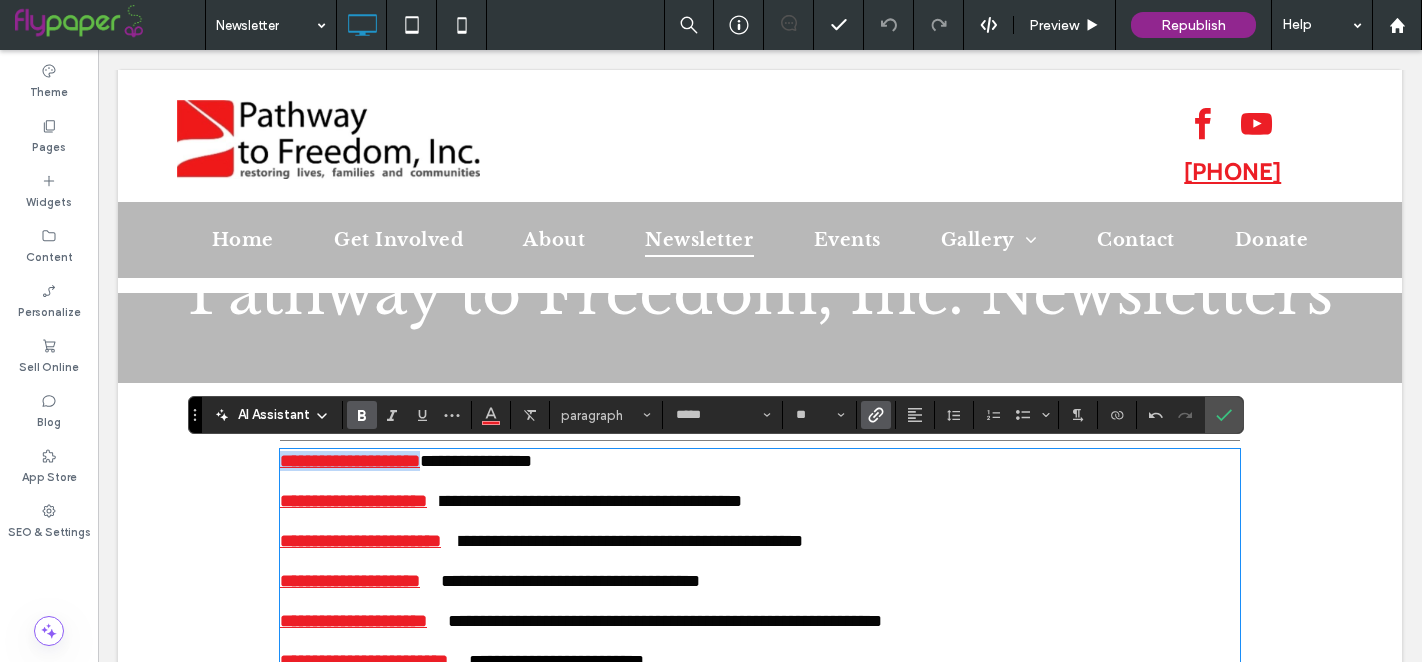 drag, startPoint x: 441, startPoint y: 467, endPoint x: 275, endPoint y: 455, distance: 166.43317 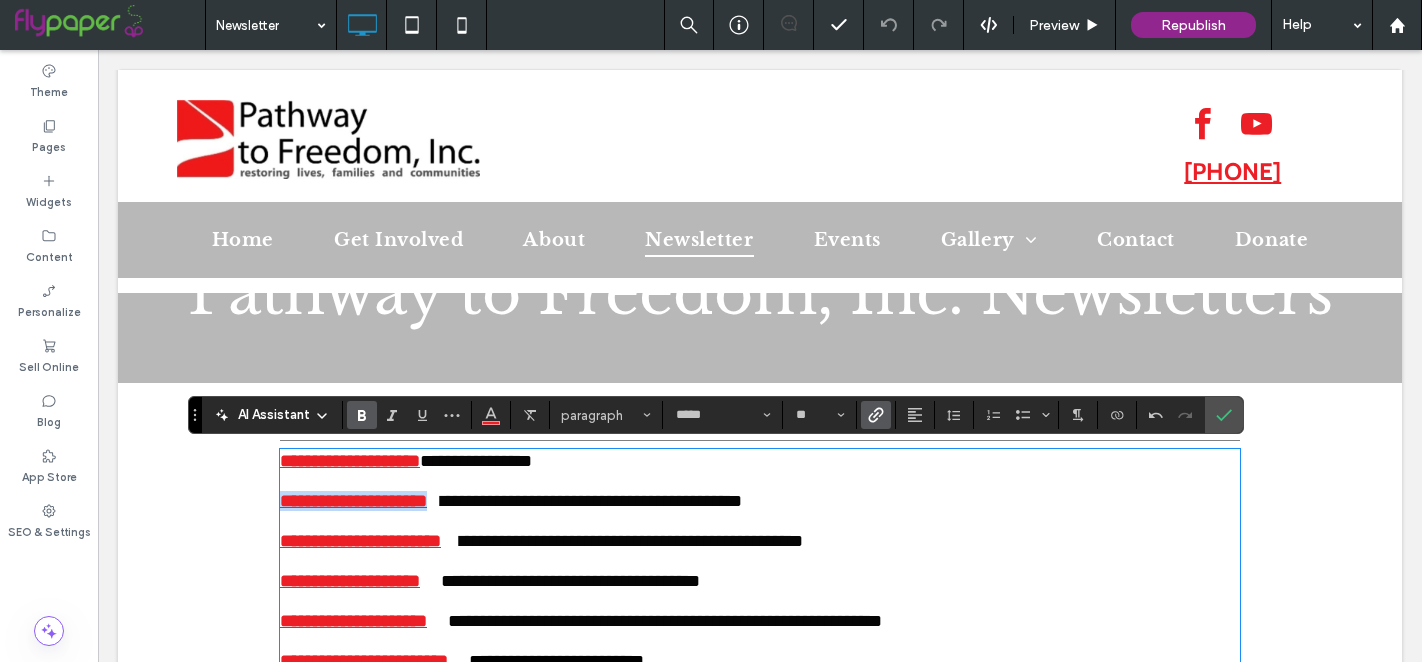 drag, startPoint x: 461, startPoint y: 512, endPoint x: 286, endPoint y: 511, distance: 175.00285 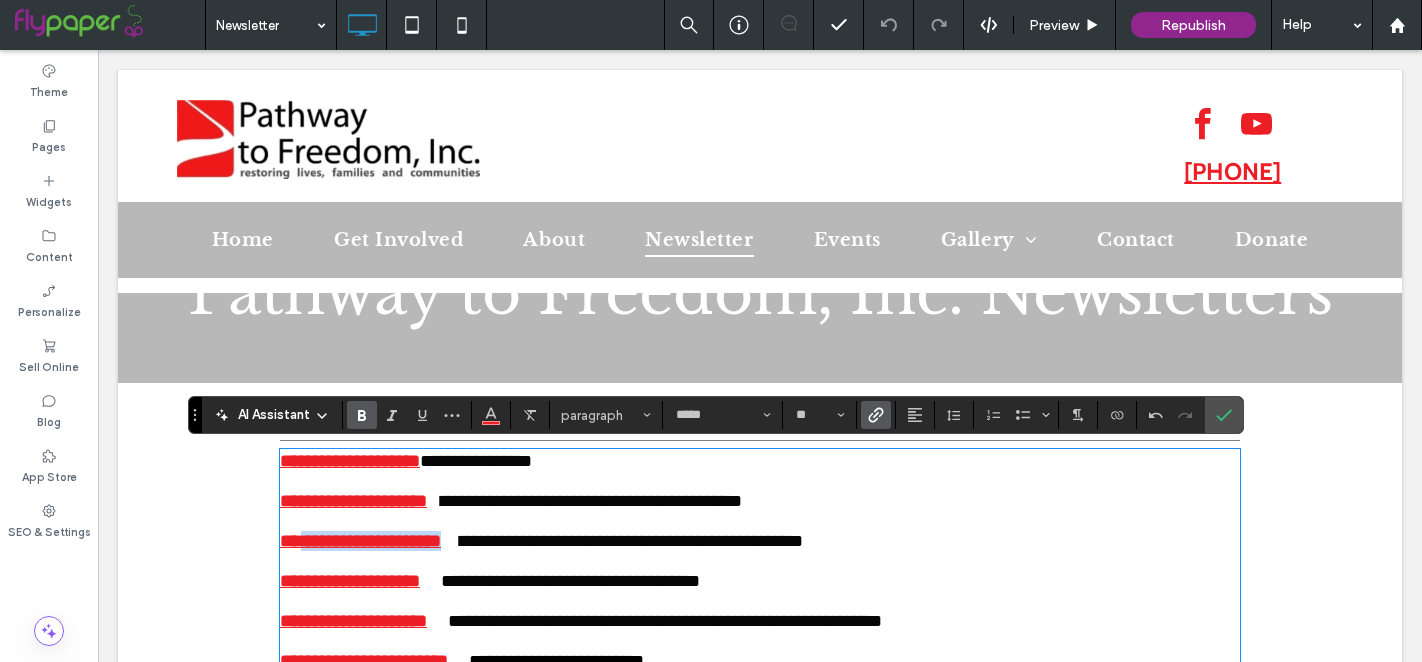 drag, startPoint x: 477, startPoint y: 555, endPoint x: 310, endPoint y: 553, distance: 167.01198 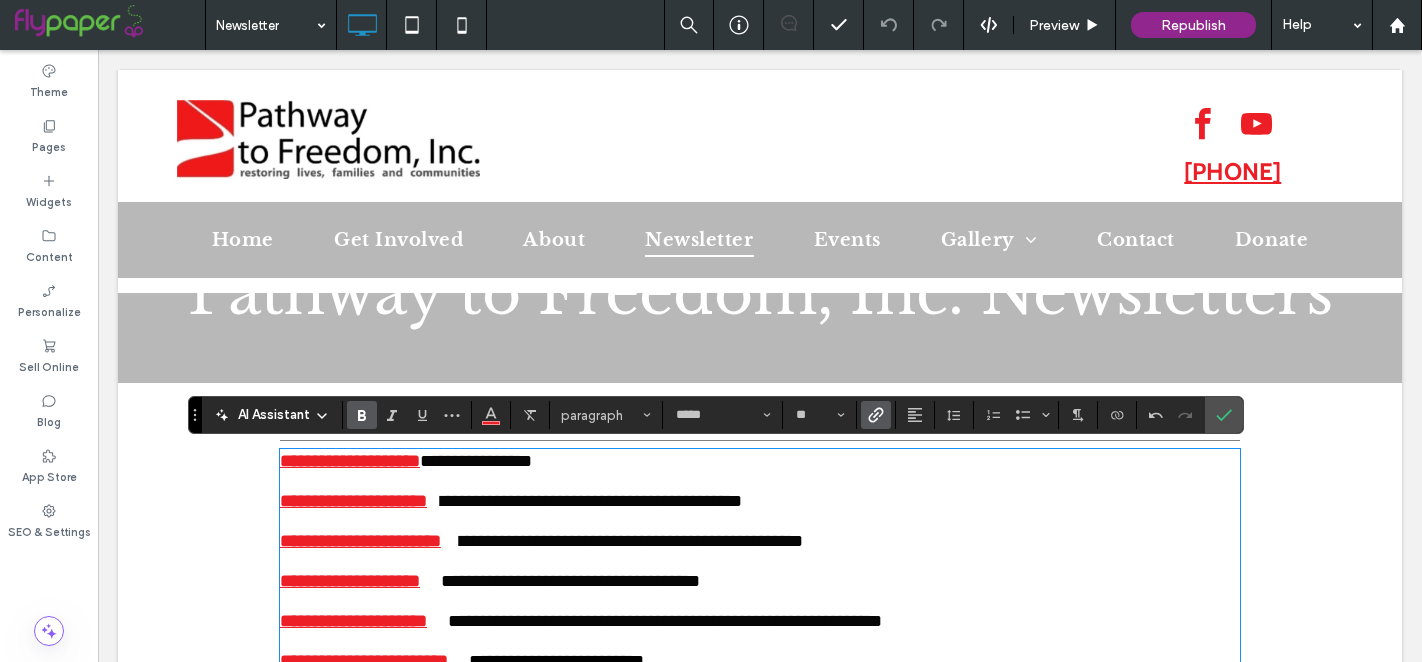 click at bounding box center (760, 521) 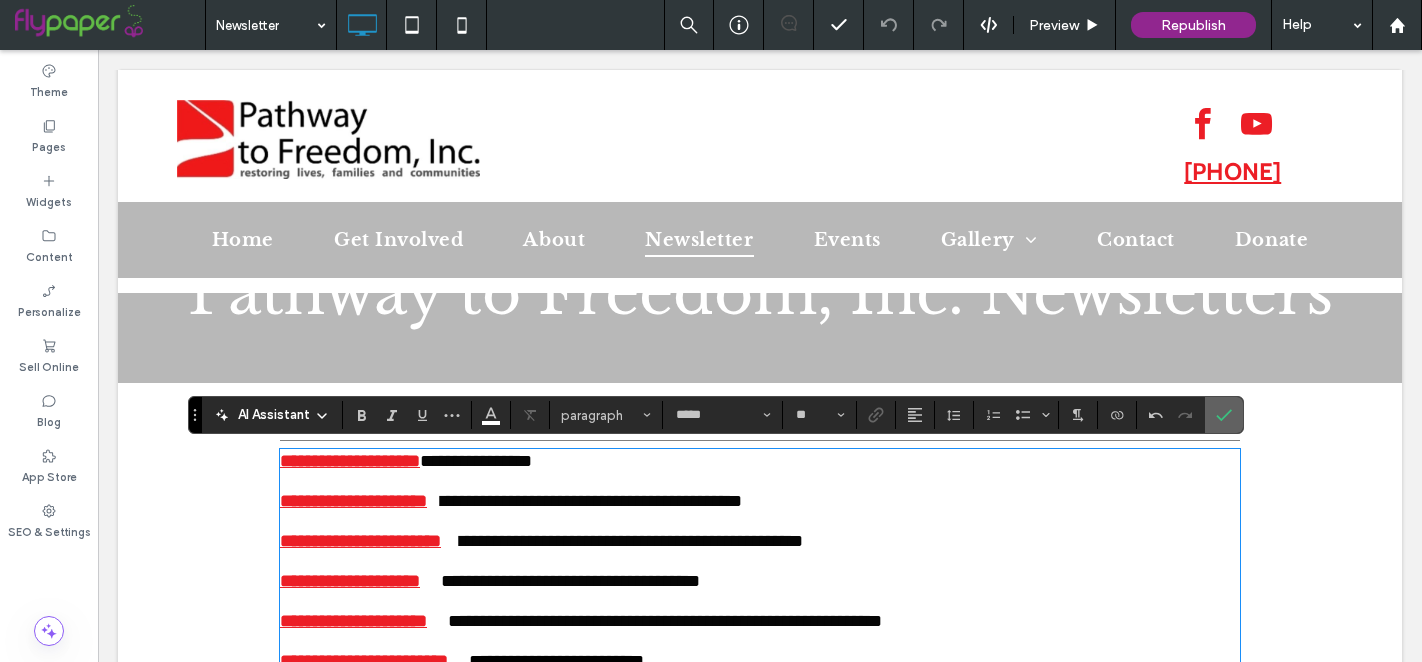 click 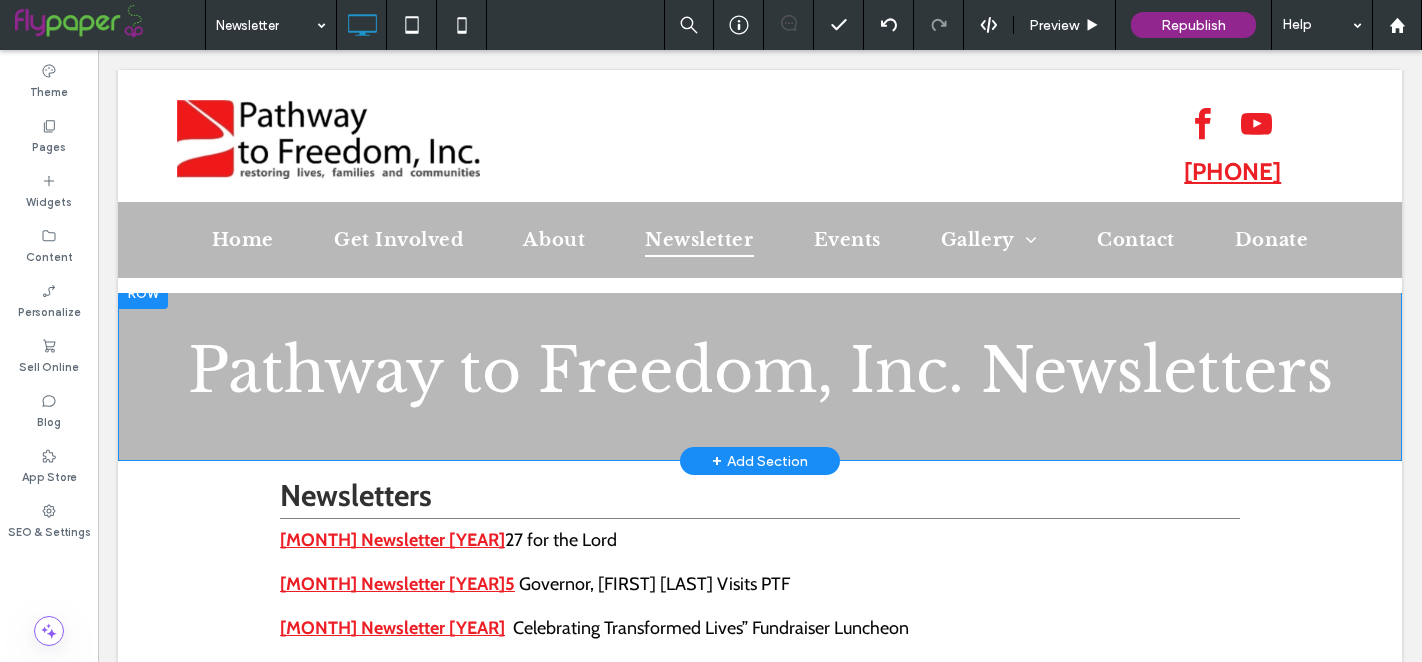 scroll, scrollTop: 0, scrollLeft: 0, axis: both 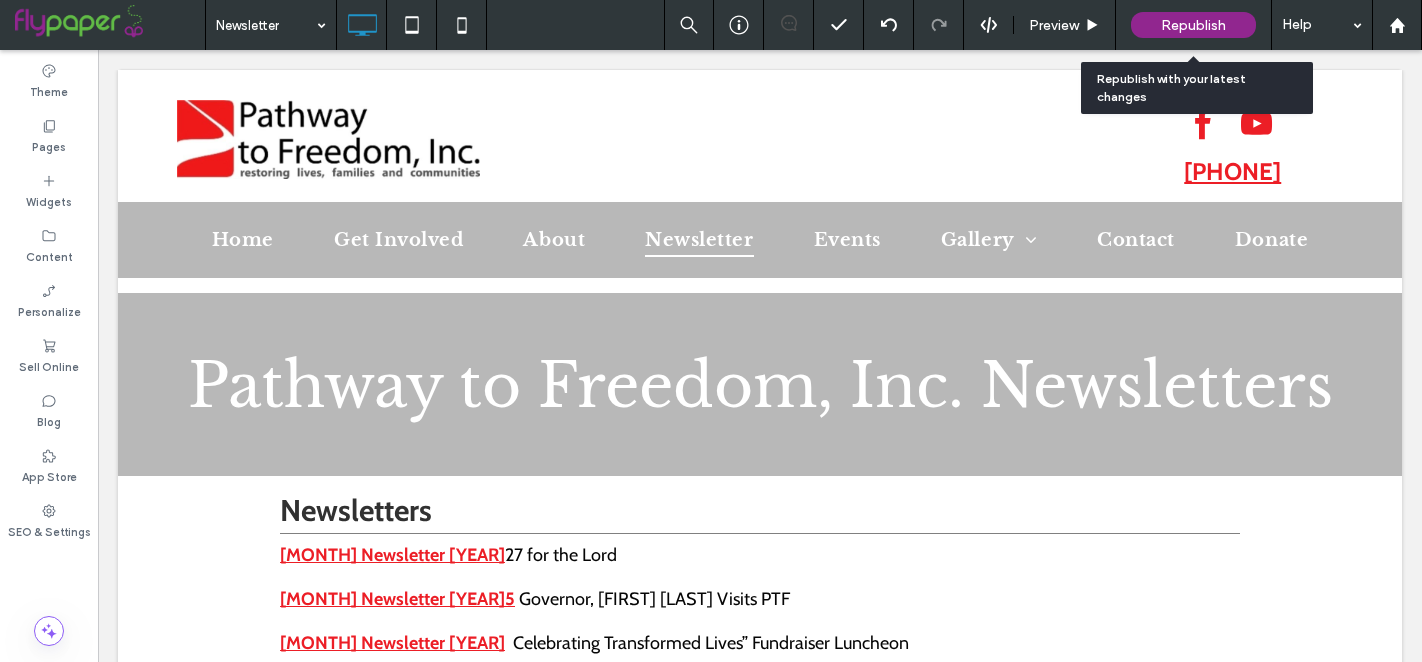 click on "Republish" at bounding box center (1193, 25) 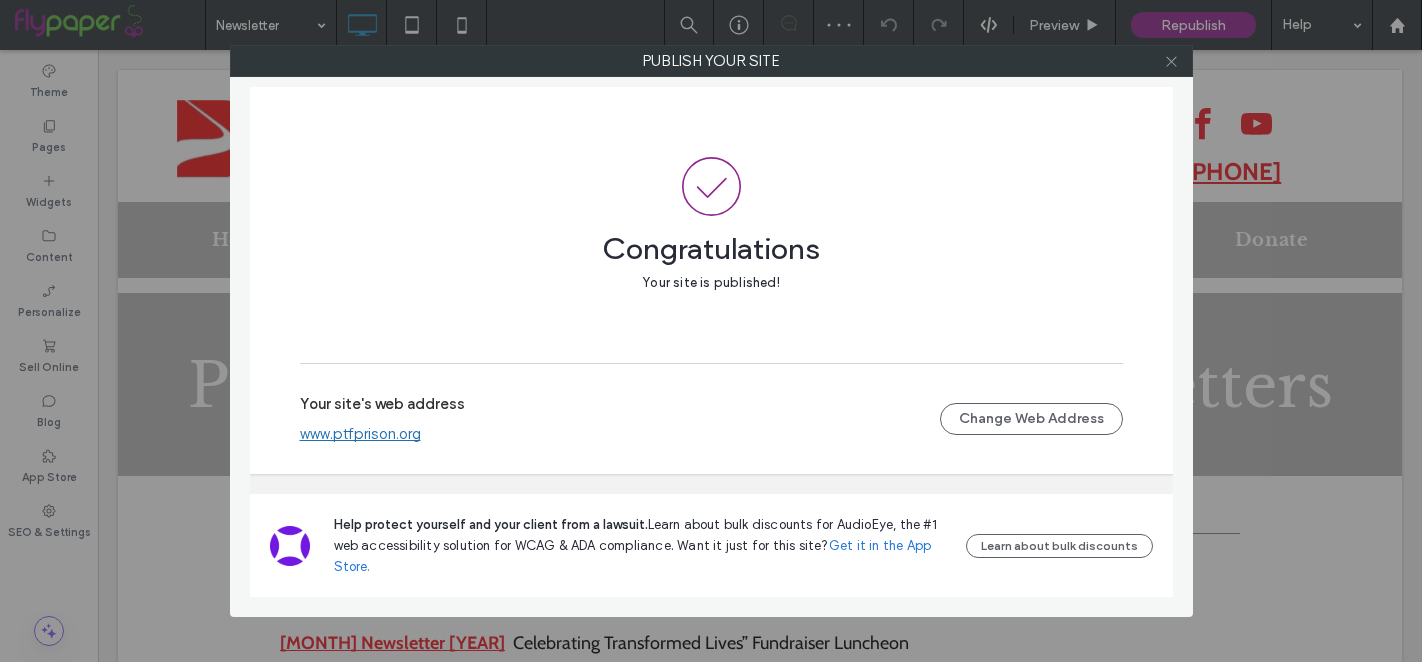 click 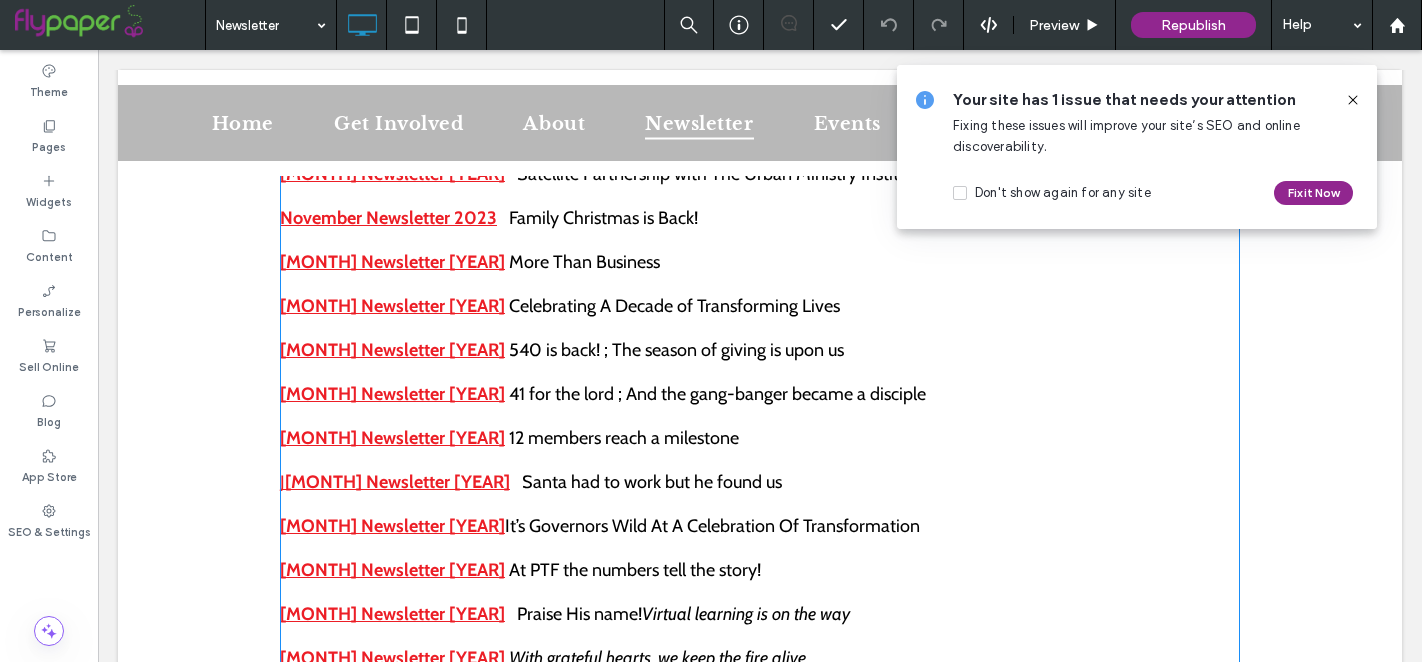 scroll, scrollTop: 0, scrollLeft: 0, axis: both 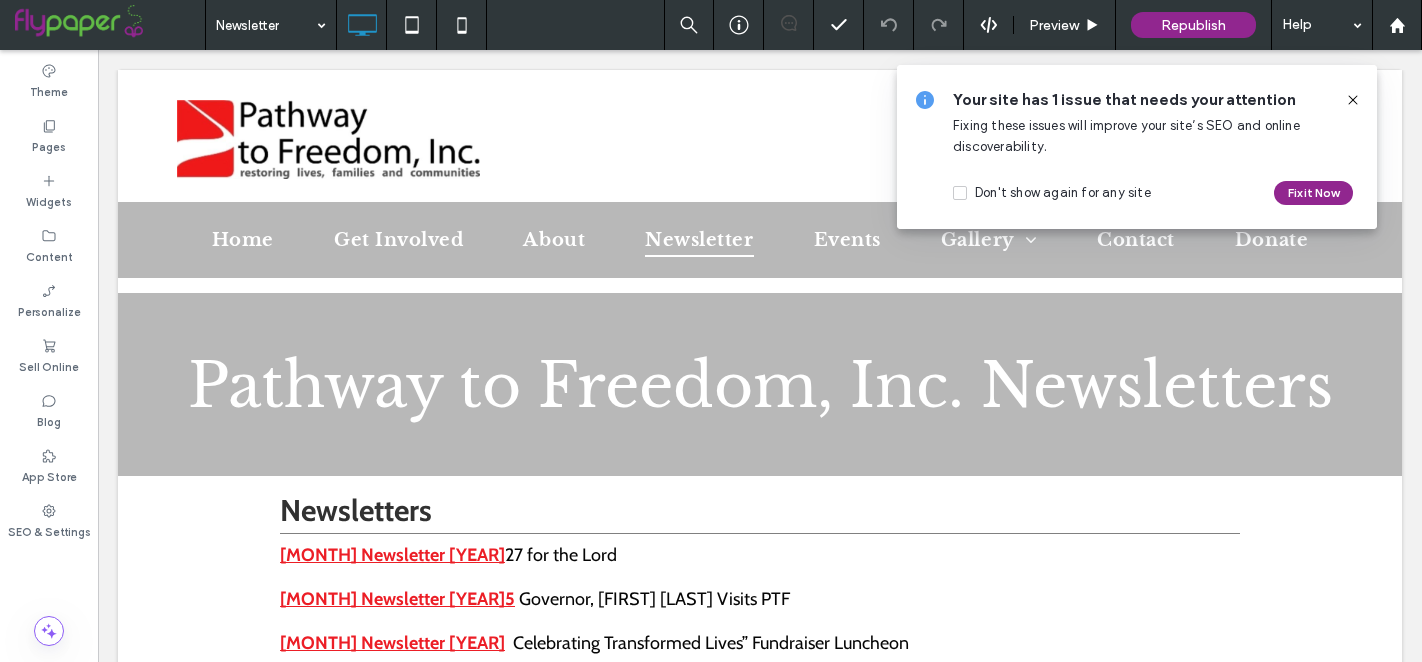 click 